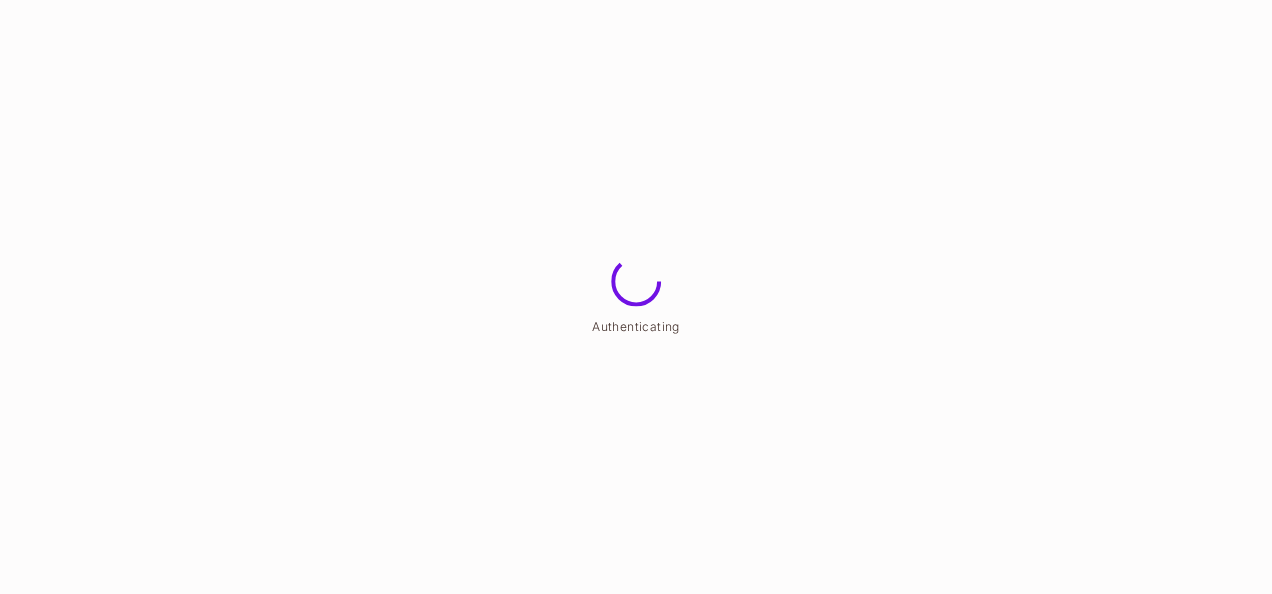 scroll, scrollTop: 0, scrollLeft: 0, axis: both 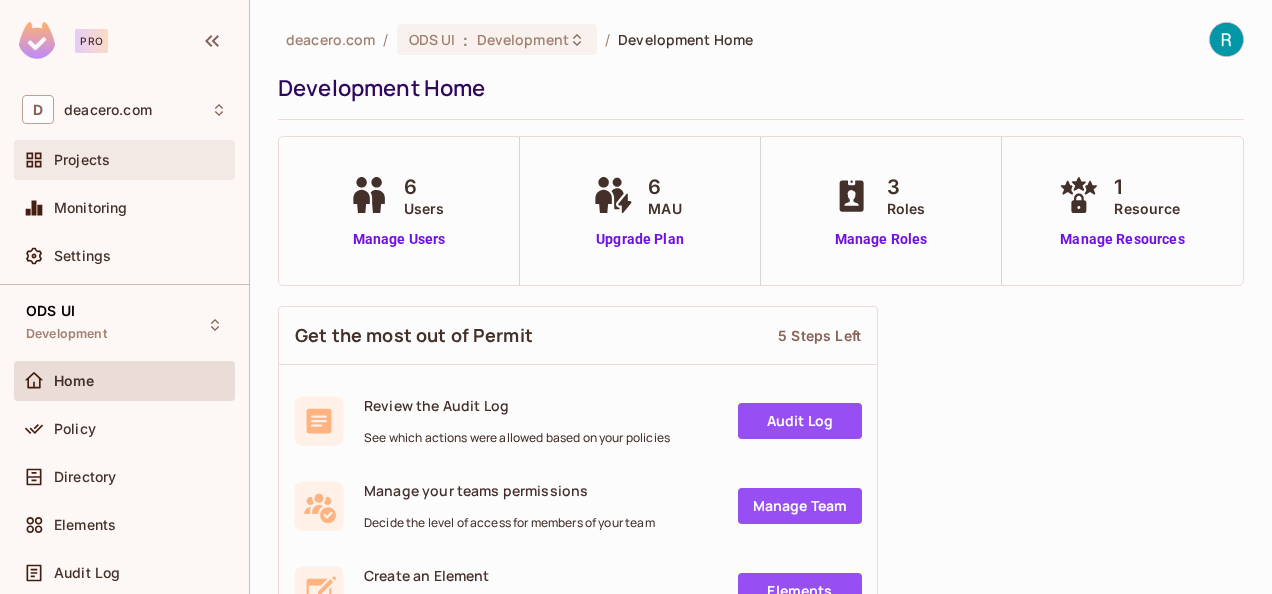 click on "Projects" at bounding box center [124, 160] 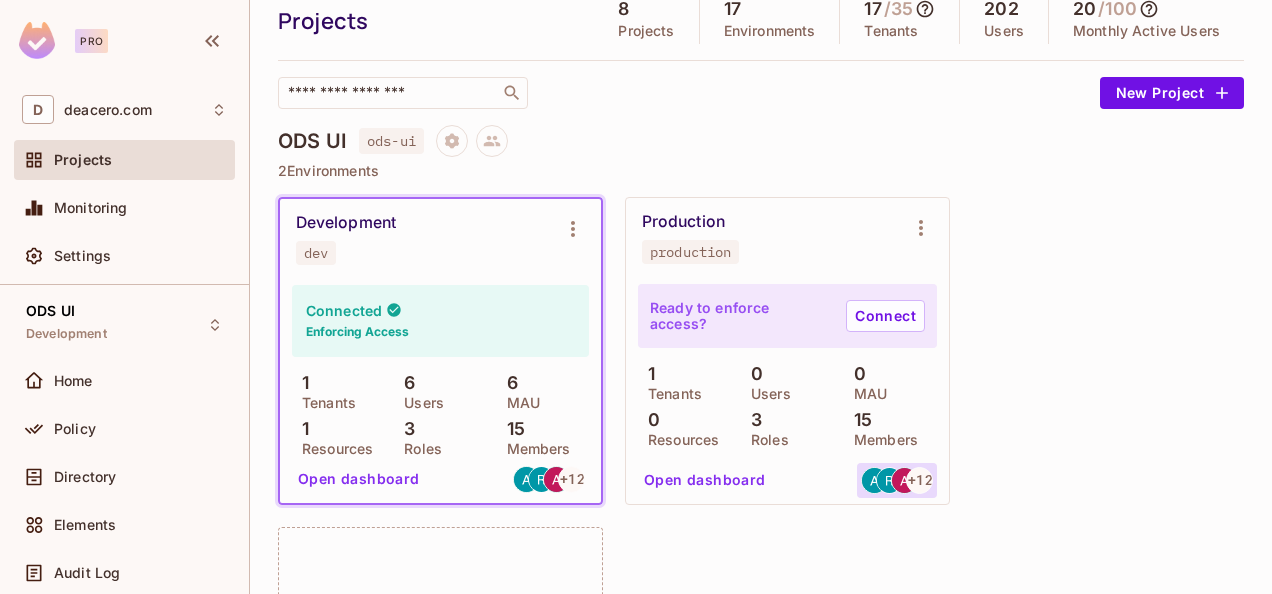 scroll, scrollTop: 100, scrollLeft: 0, axis: vertical 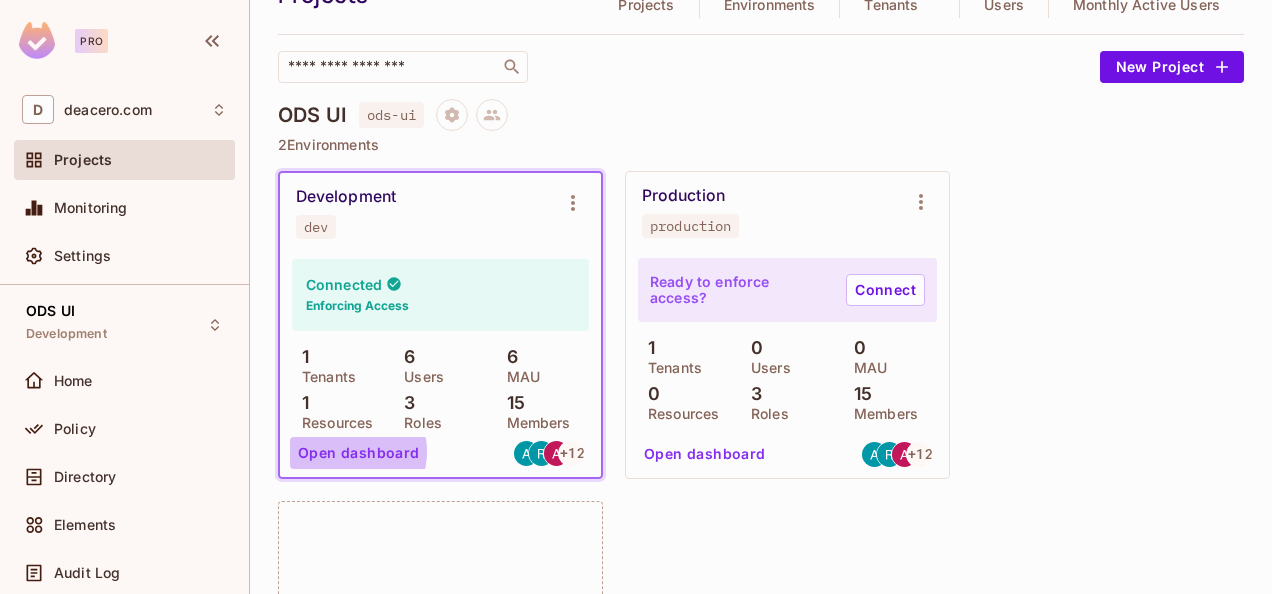 click on "Open dashboard" at bounding box center (359, 453) 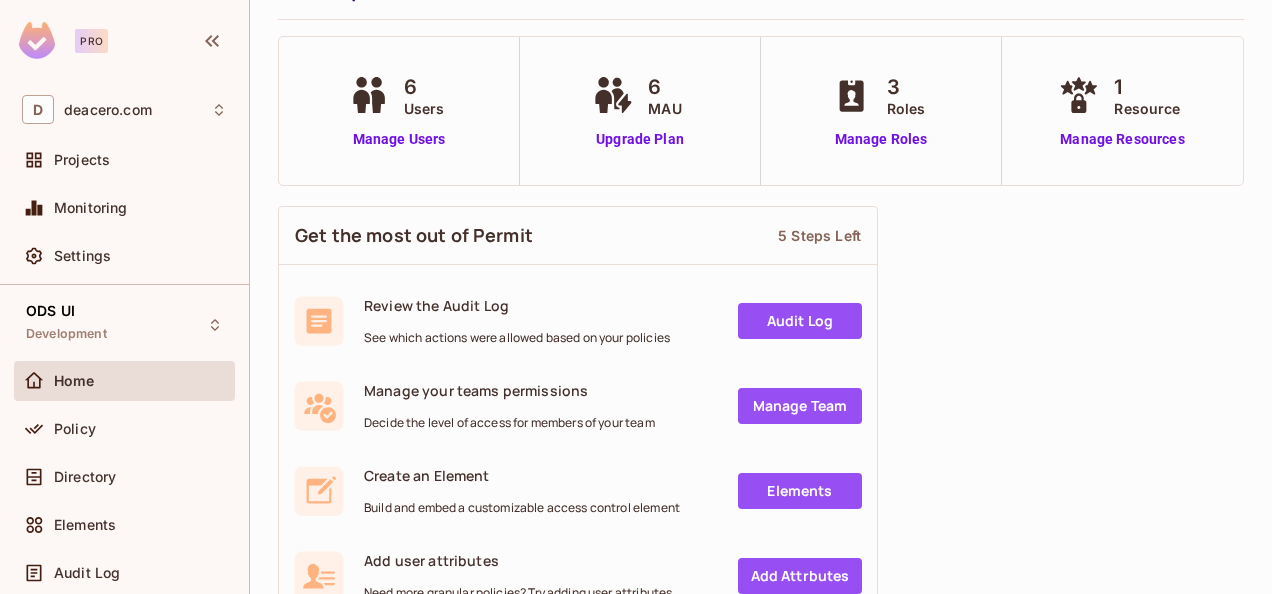 scroll, scrollTop: 0, scrollLeft: 0, axis: both 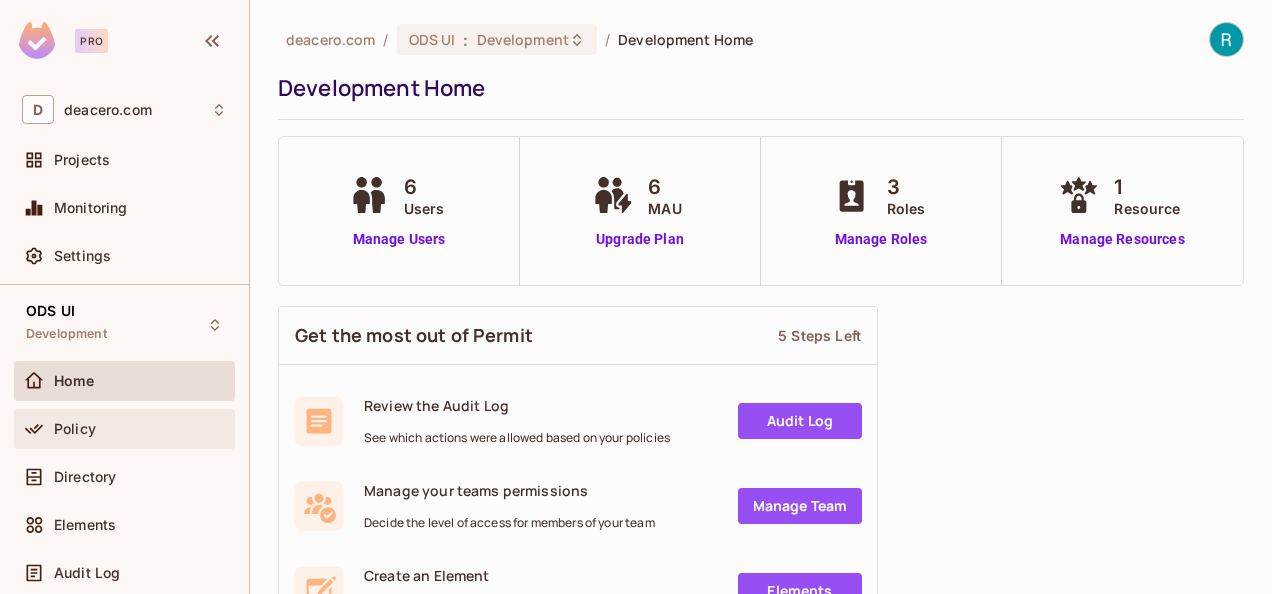 click on "Policy" at bounding box center [140, 429] 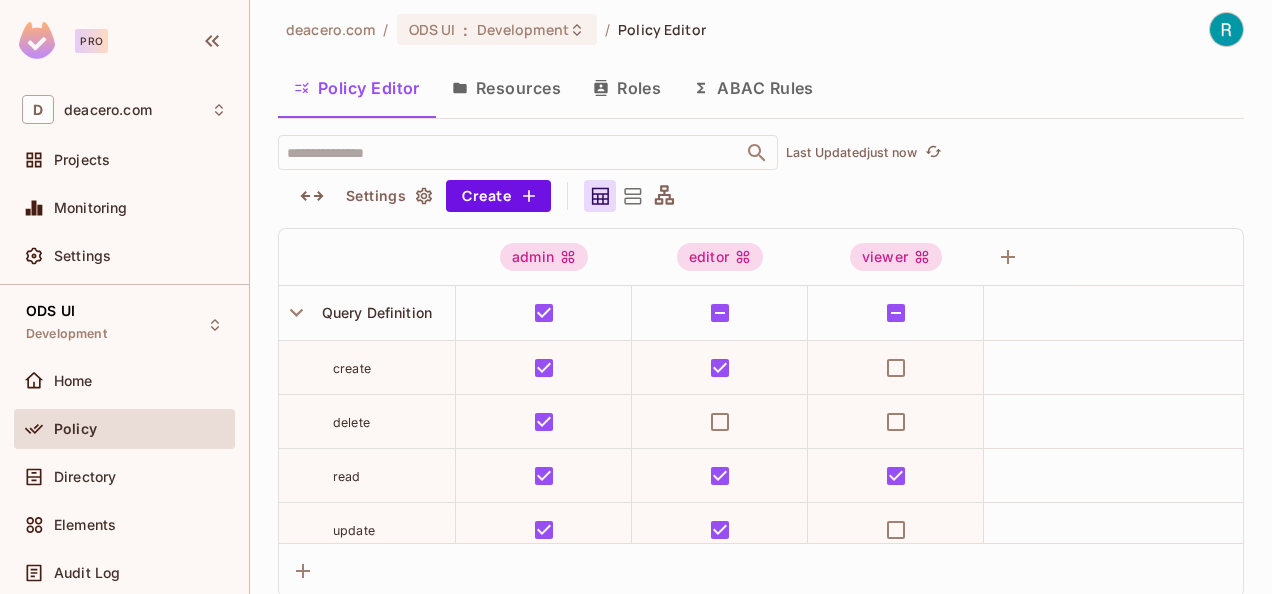 scroll, scrollTop: 13, scrollLeft: 0, axis: vertical 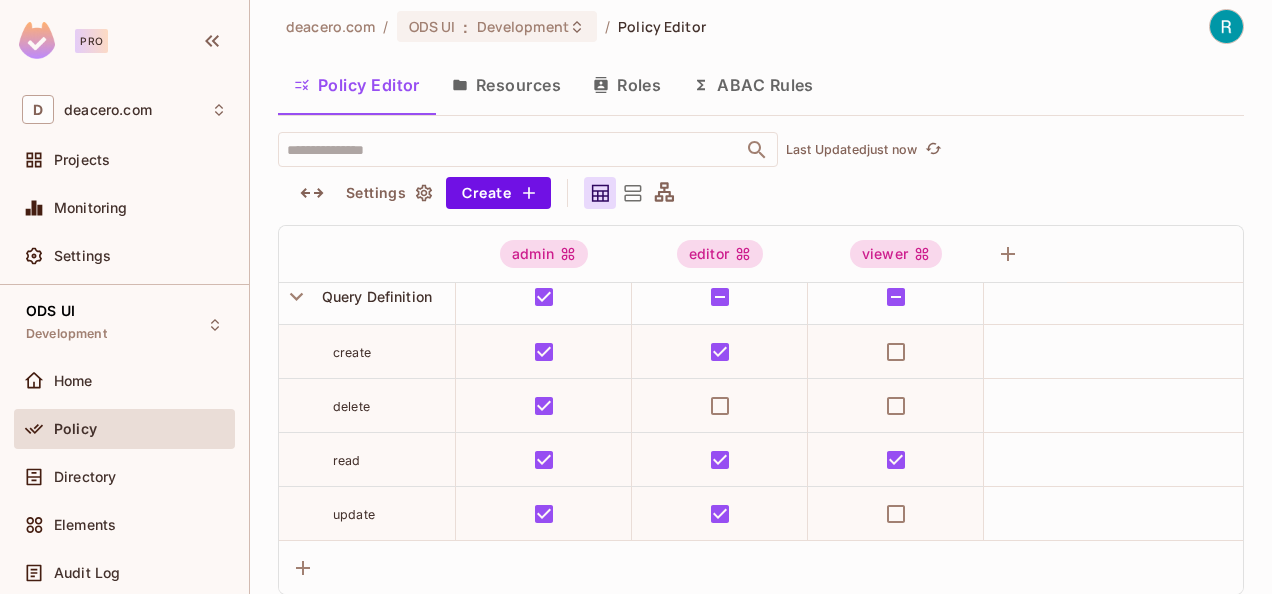 click on "Resources" at bounding box center [506, 85] 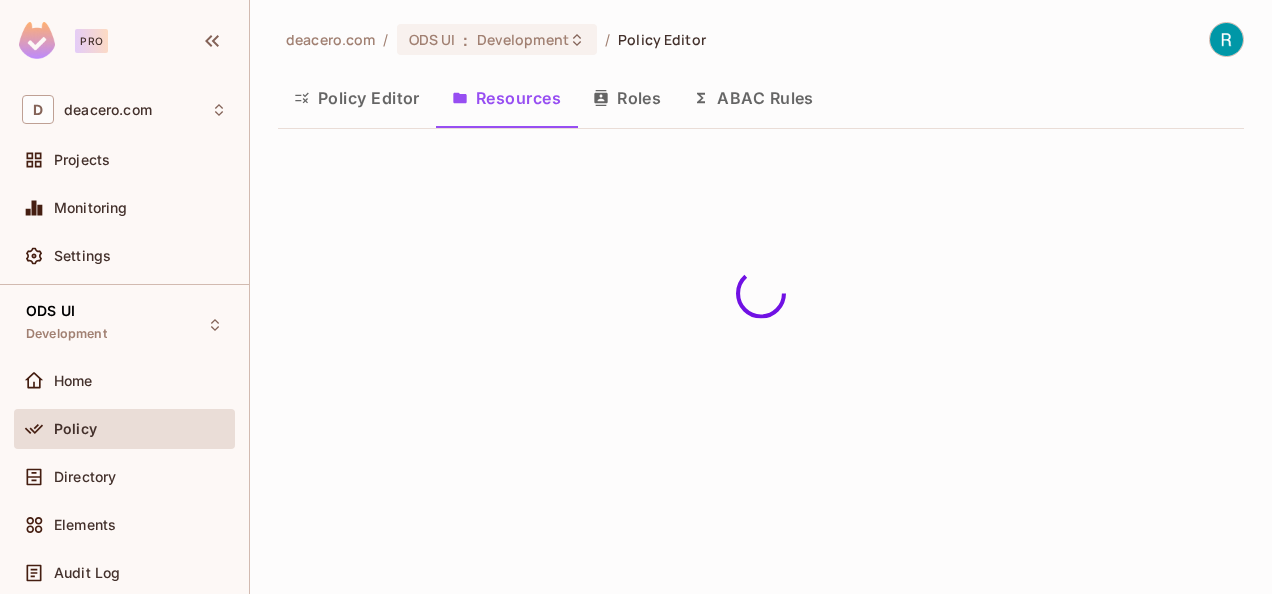 scroll, scrollTop: 0, scrollLeft: 0, axis: both 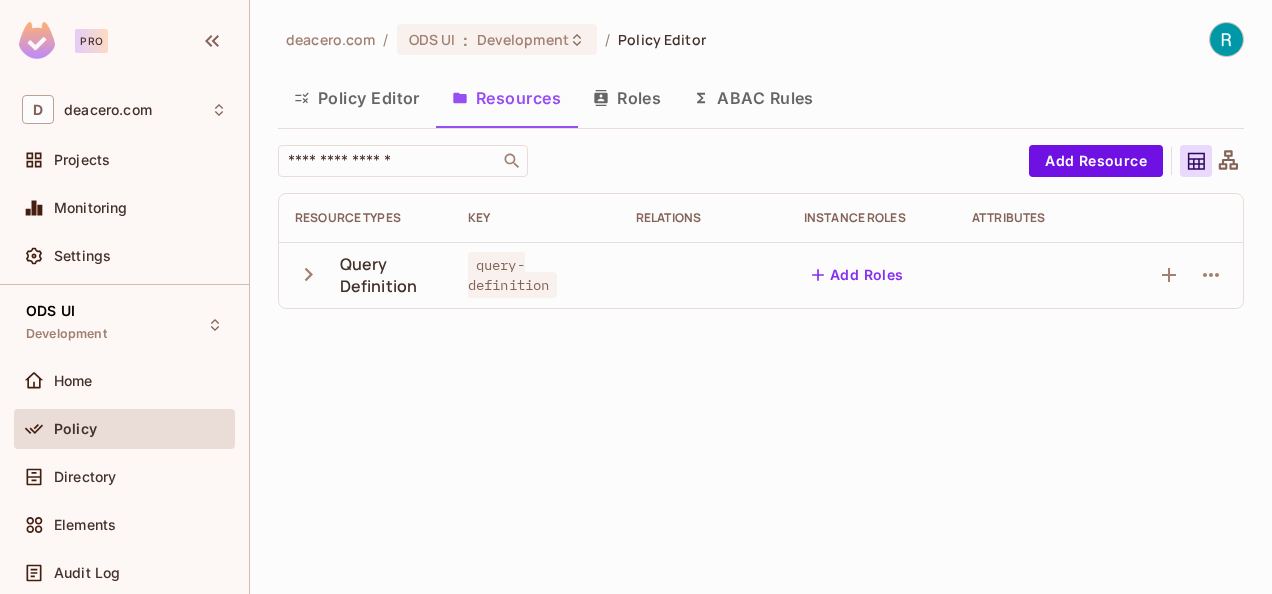 click 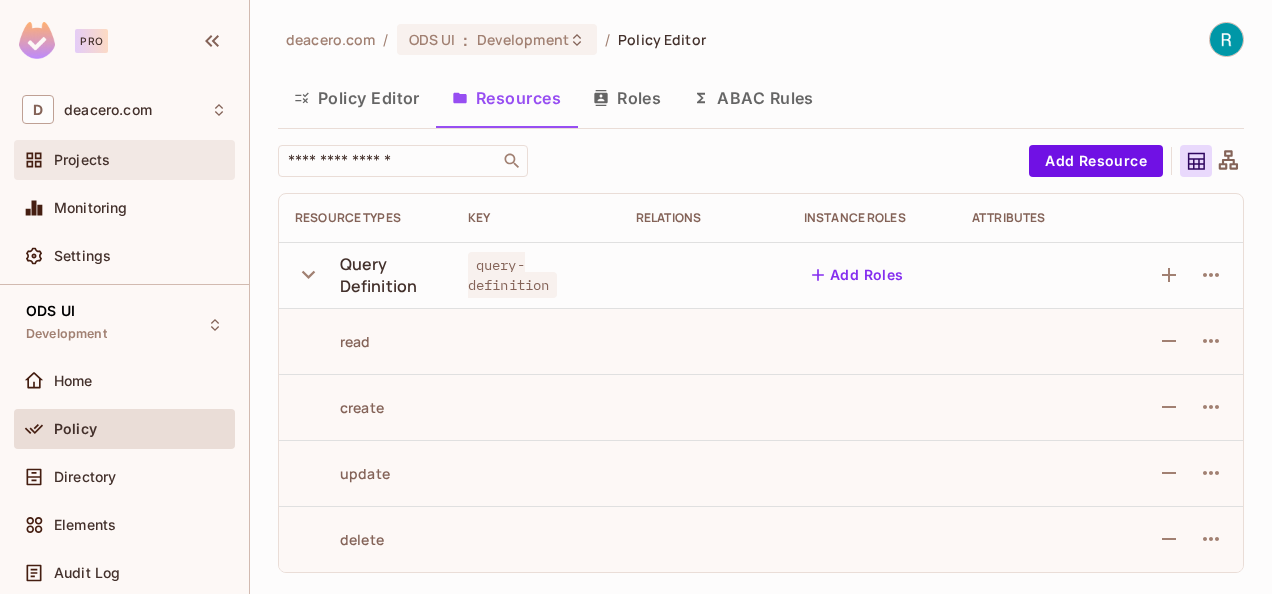 click on "Projects" at bounding box center (140, 160) 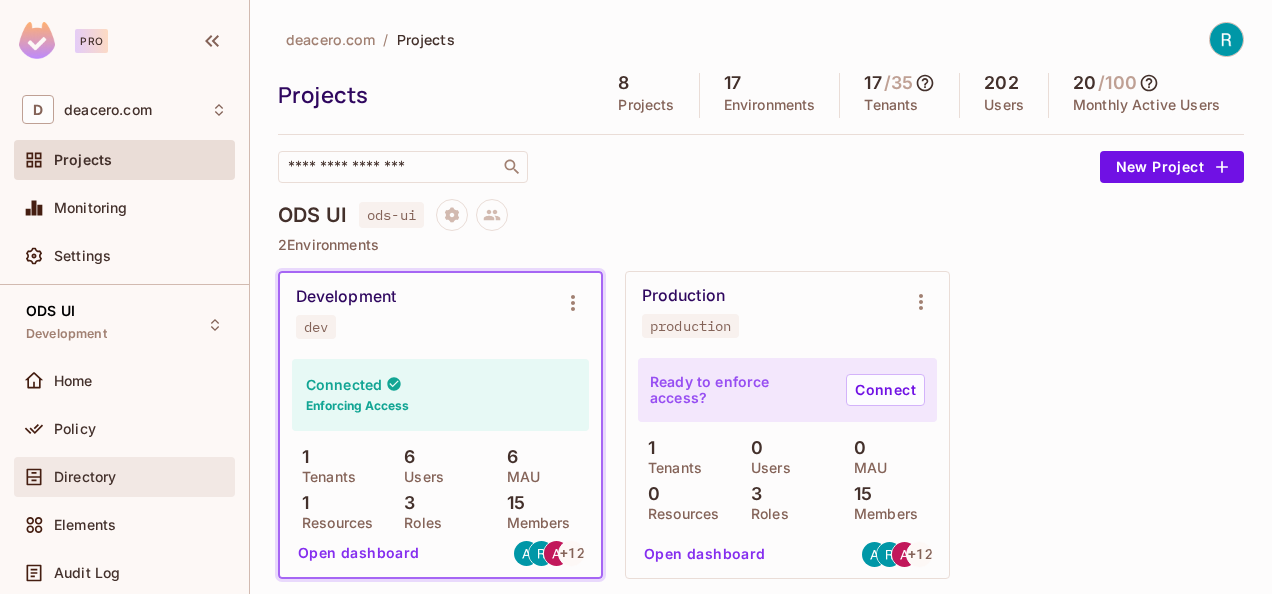click on "Directory" at bounding box center (85, 477) 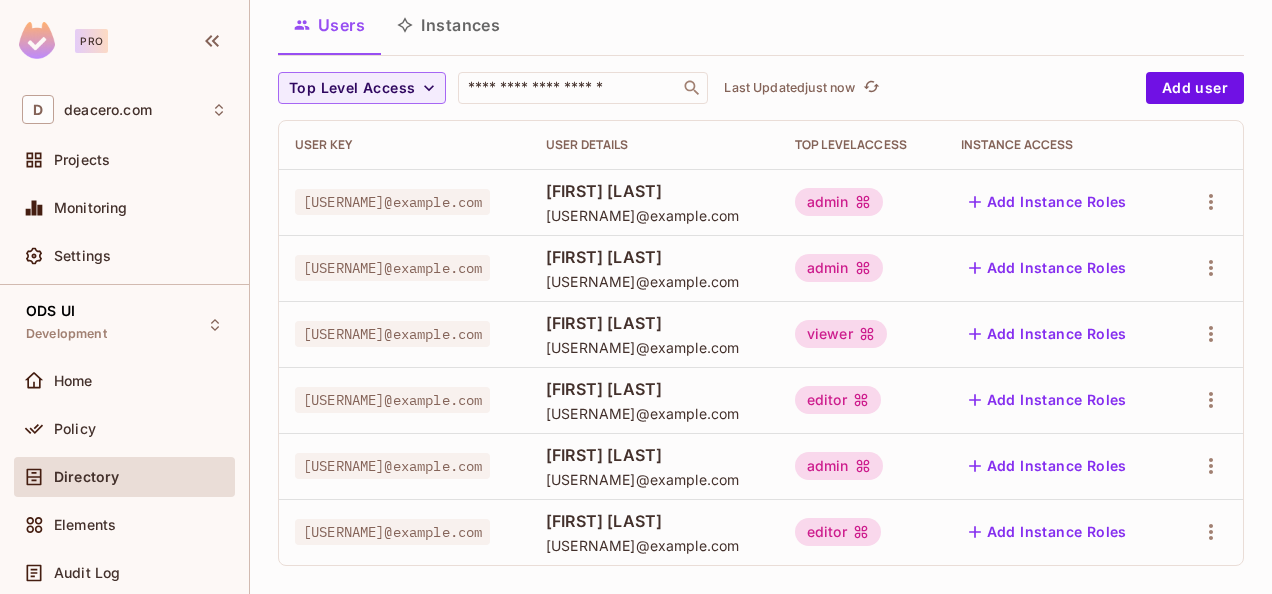 scroll, scrollTop: 142, scrollLeft: 0, axis: vertical 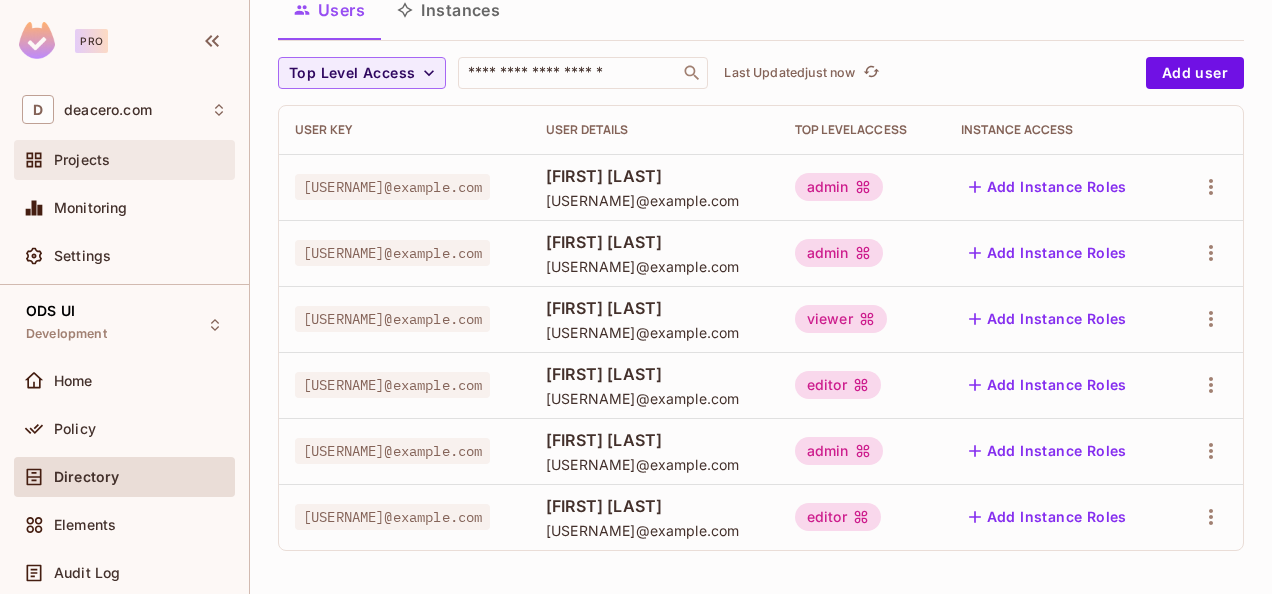 click on "Projects" at bounding box center (140, 160) 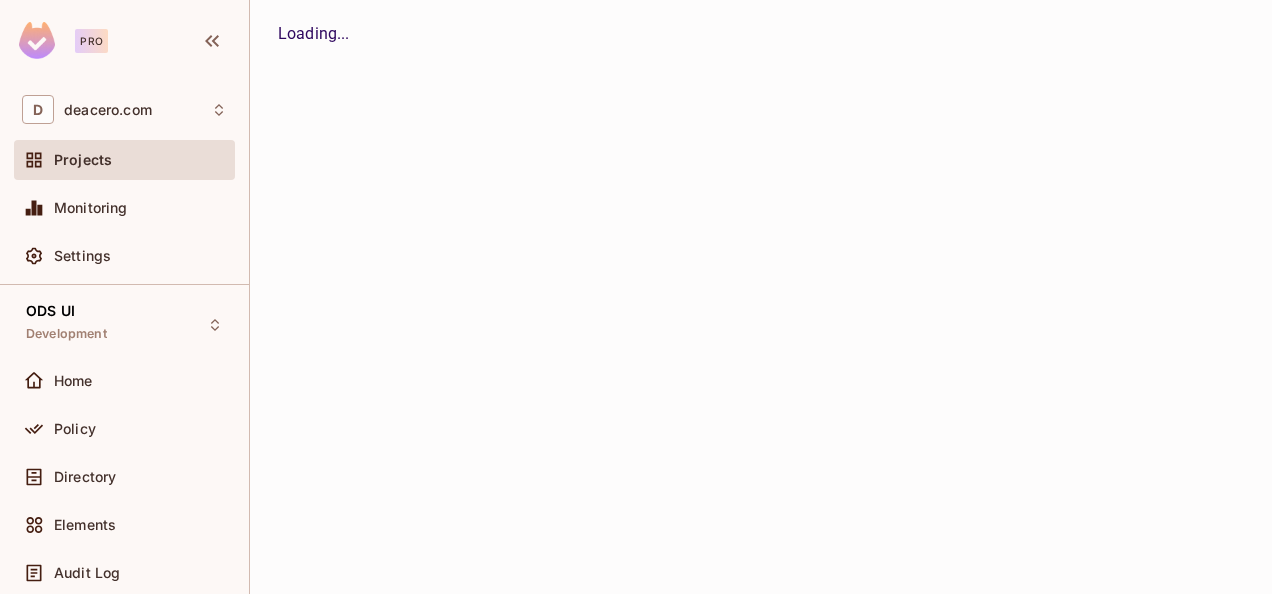 scroll, scrollTop: 0, scrollLeft: 0, axis: both 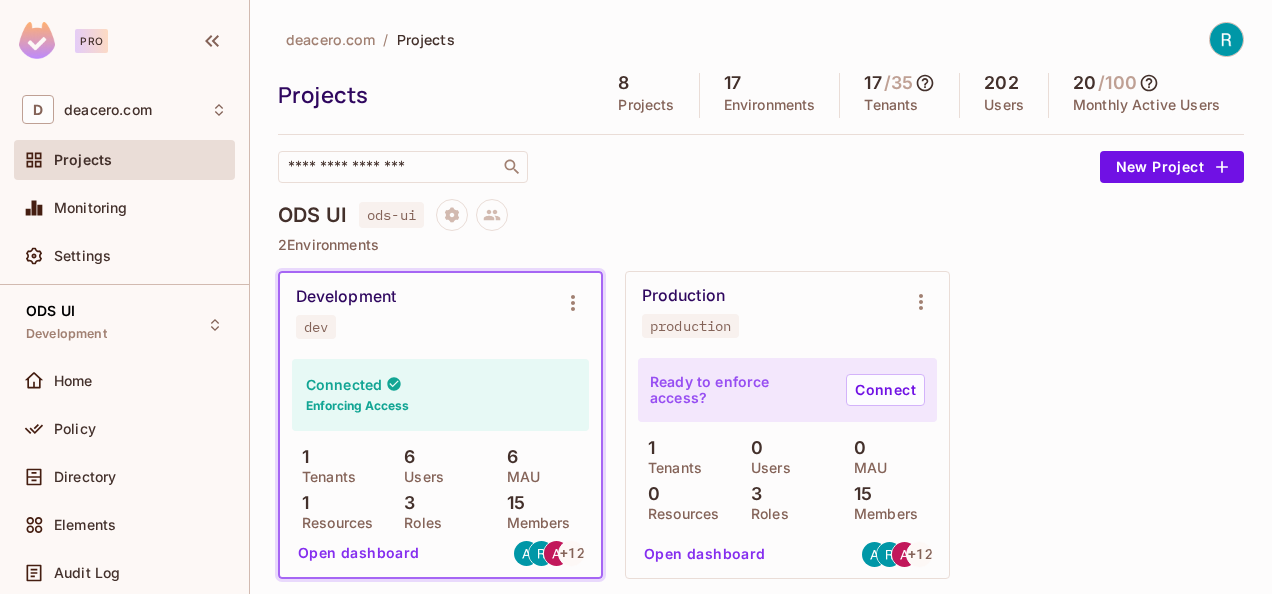 click on "Open dashboard" at bounding box center [359, 553] 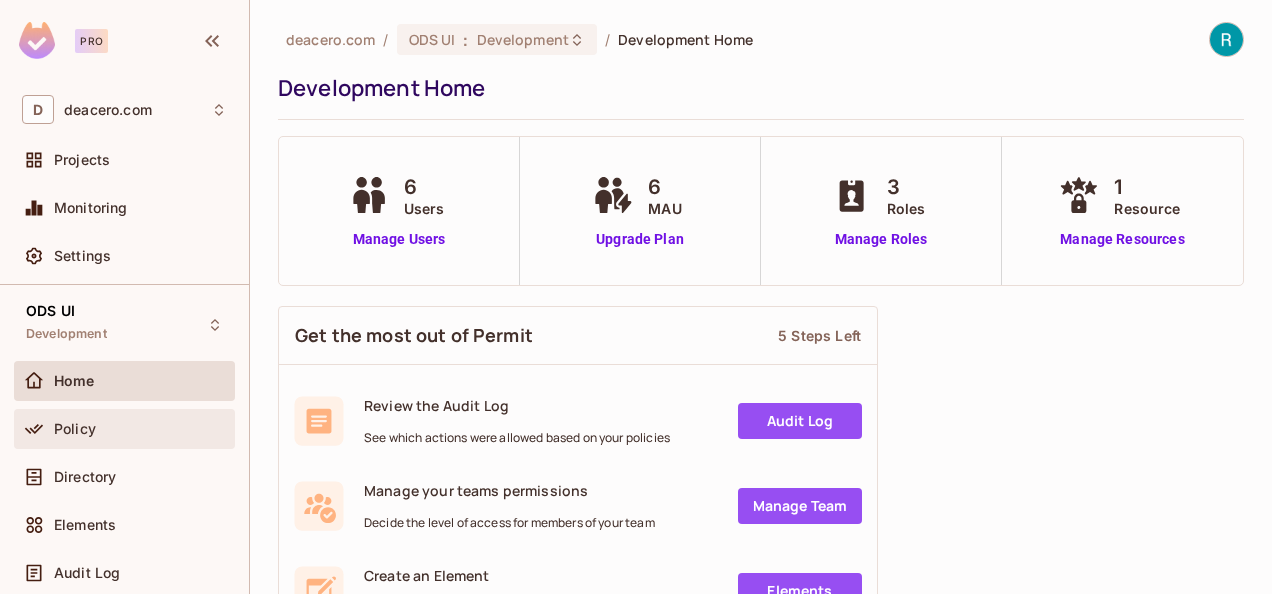click on "Policy" at bounding box center (140, 429) 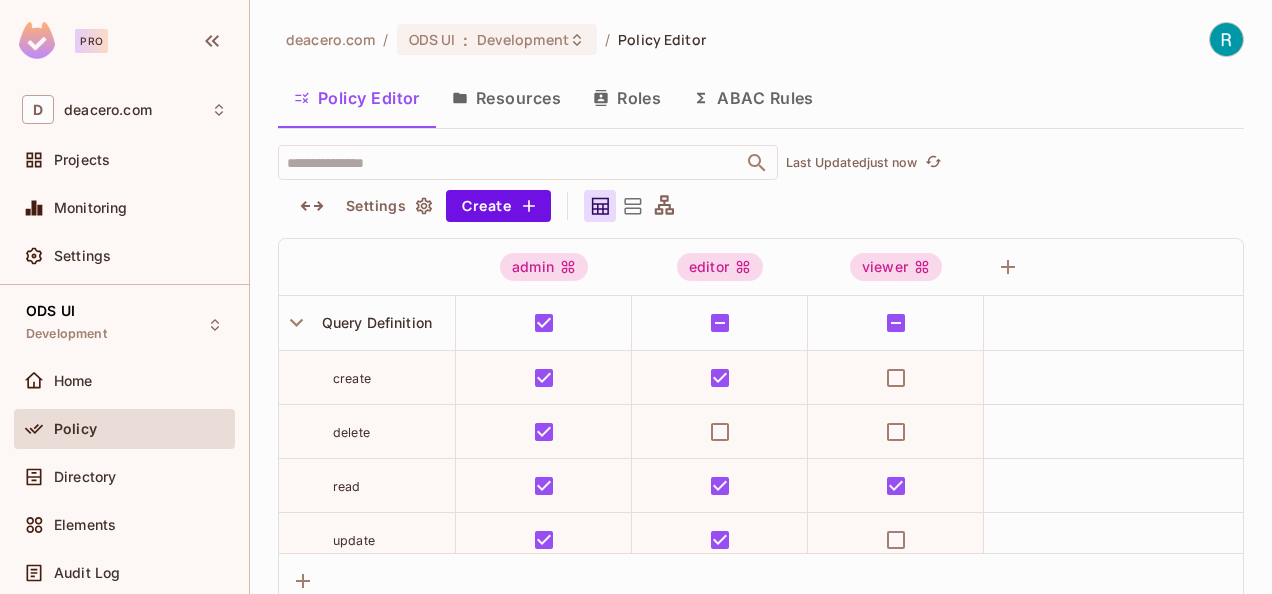 click on "Roles" at bounding box center [627, 98] 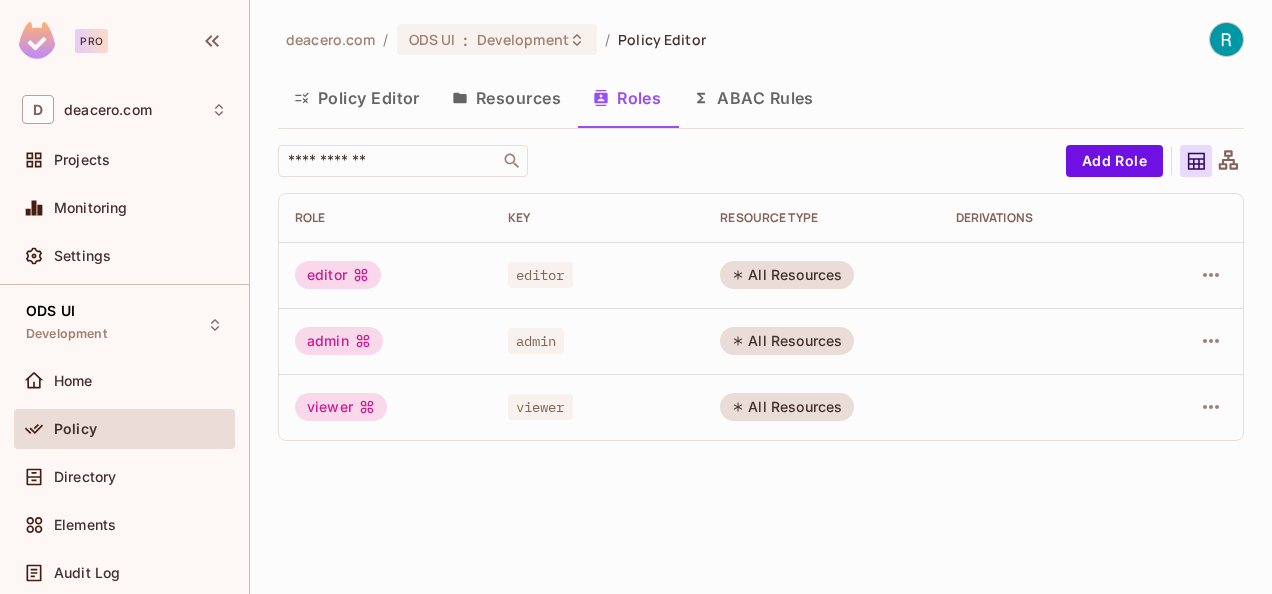 click 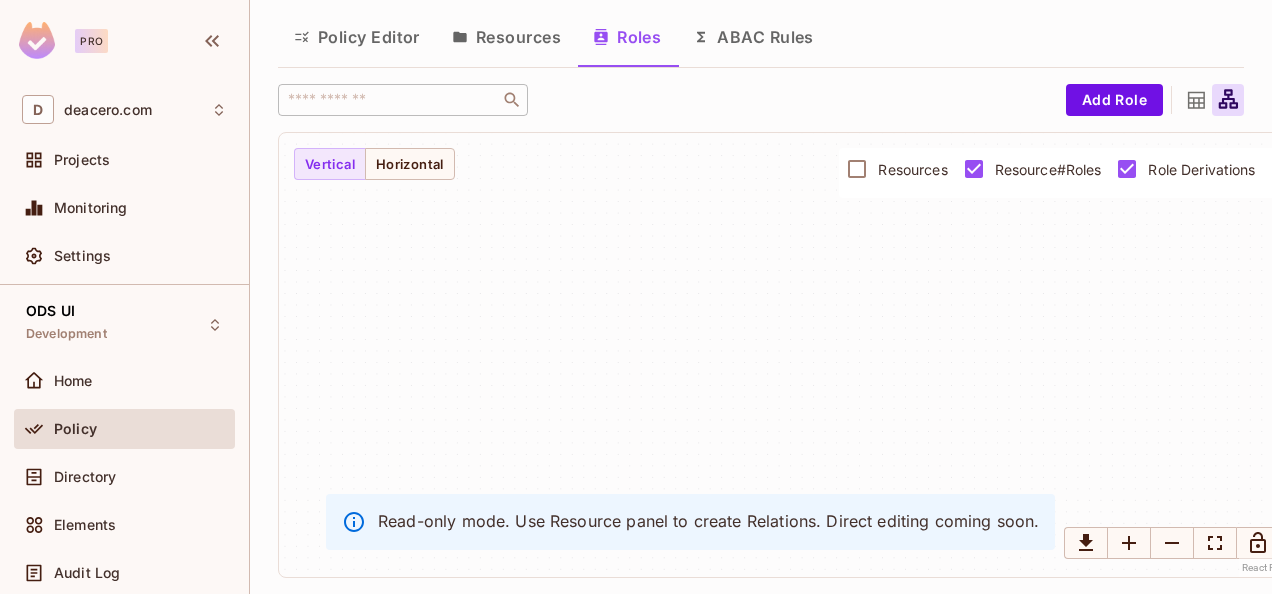 scroll, scrollTop: 0, scrollLeft: 0, axis: both 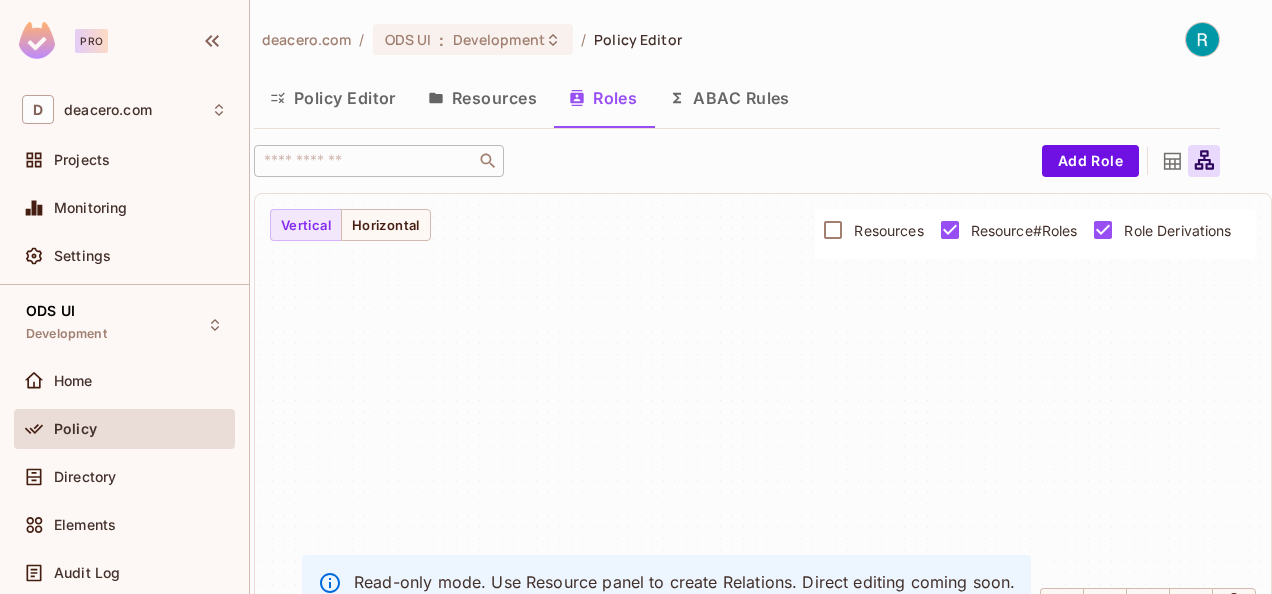 click 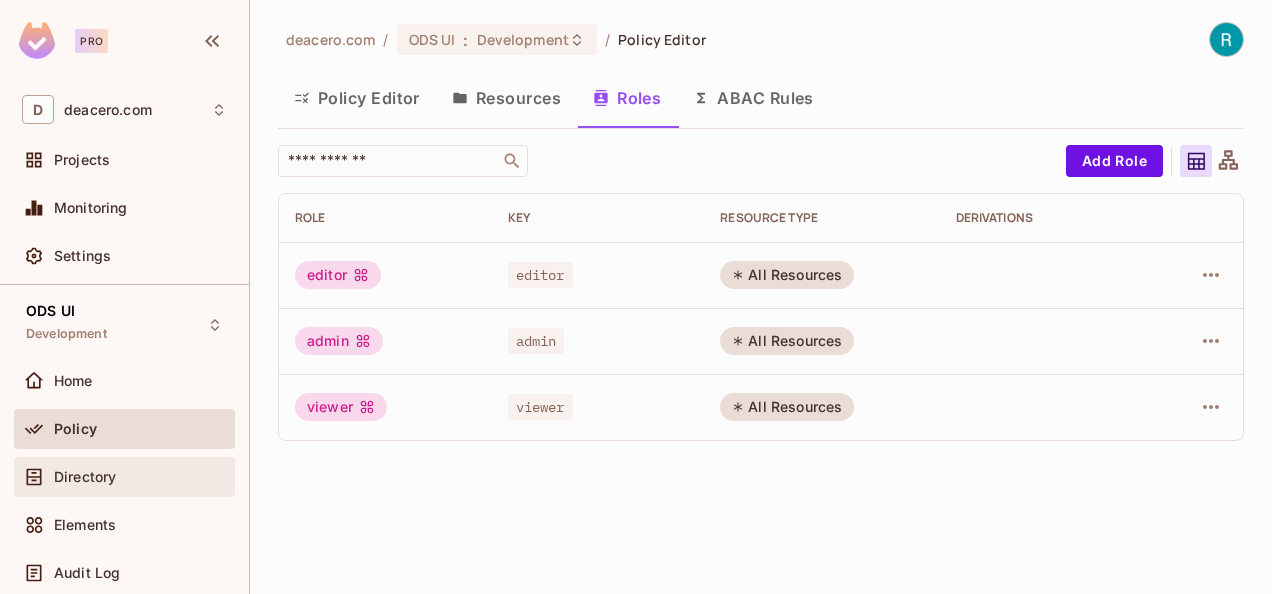 click on "Directory" at bounding box center (85, 477) 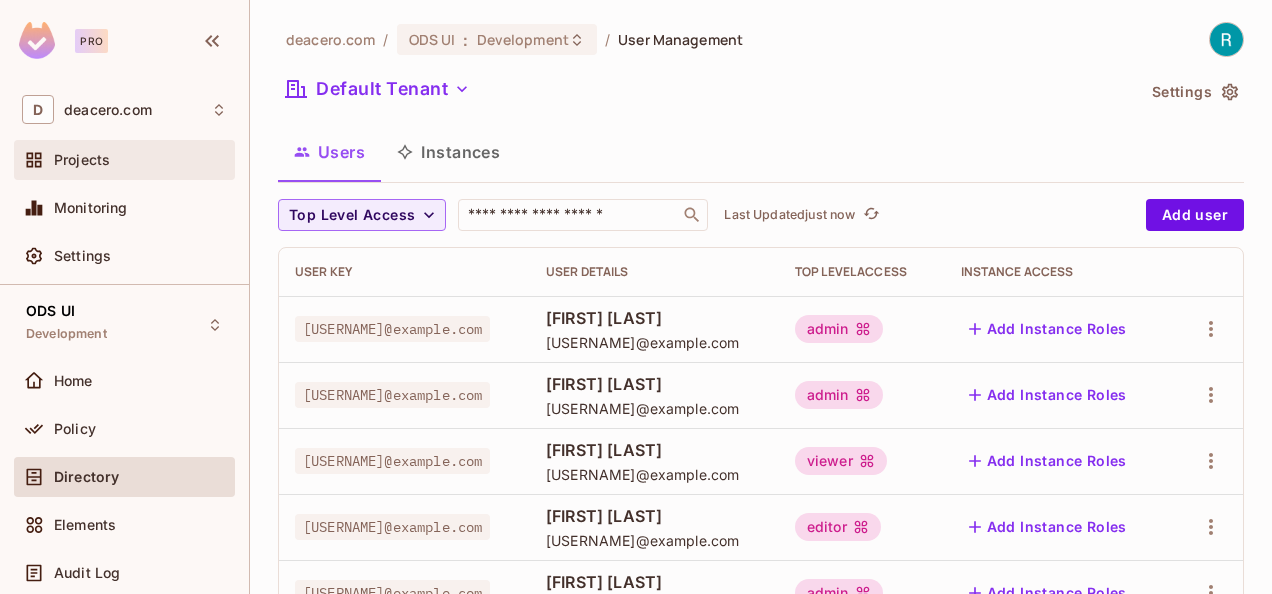 click on "Projects" at bounding box center [82, 160] 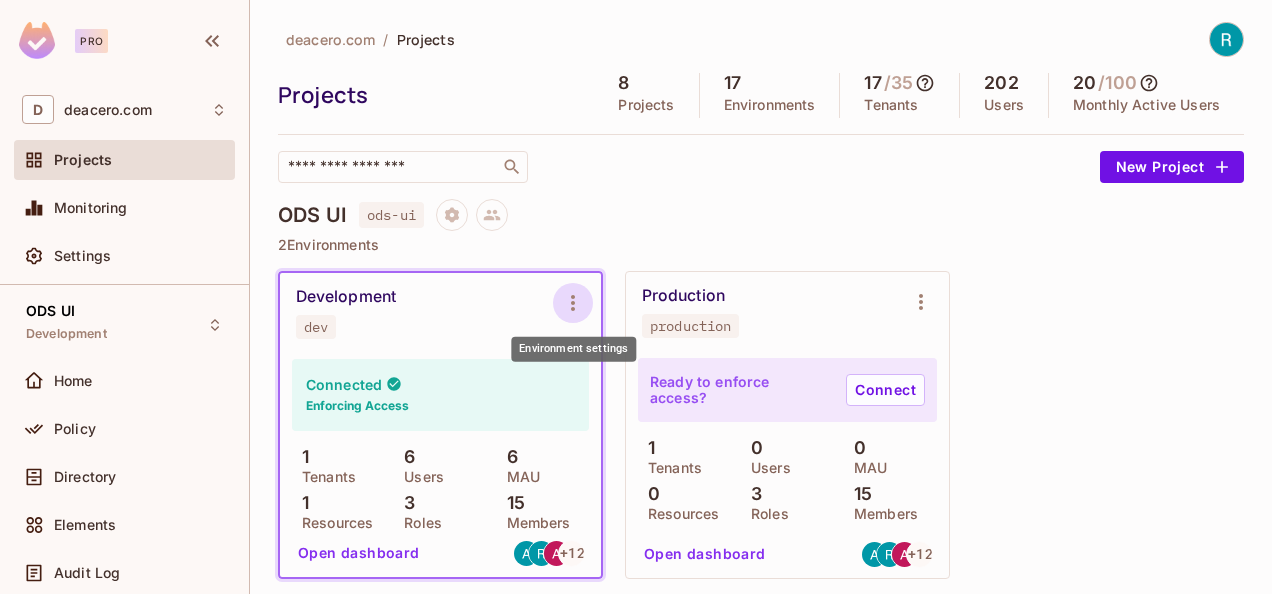 click 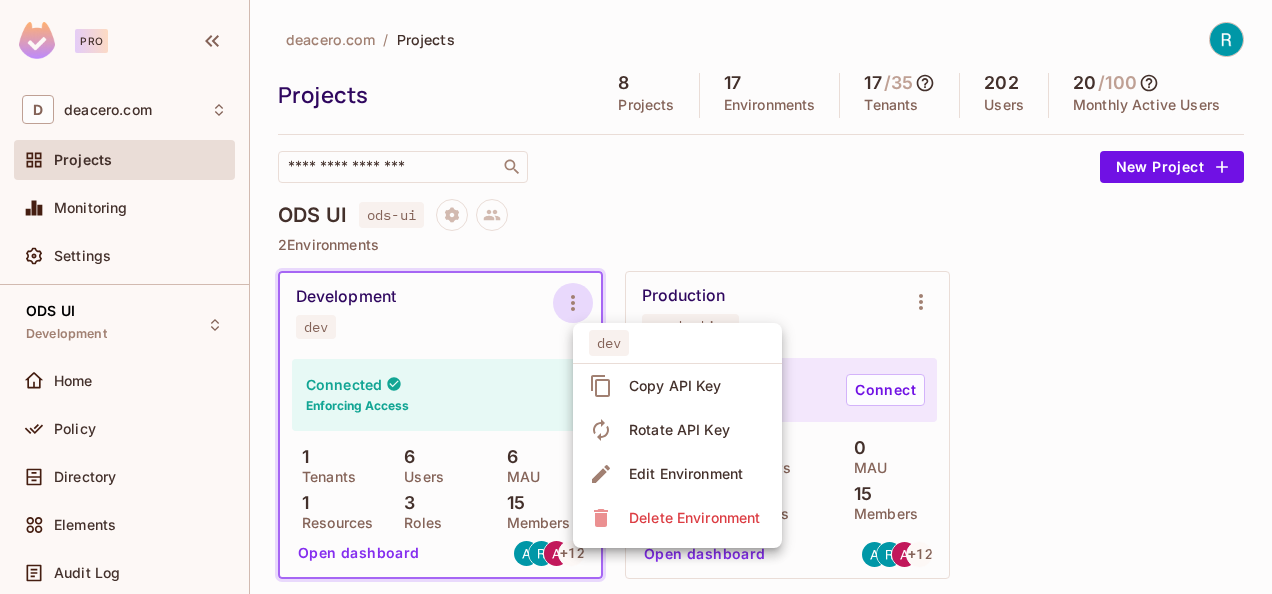 click at bounding box center (636, 297) 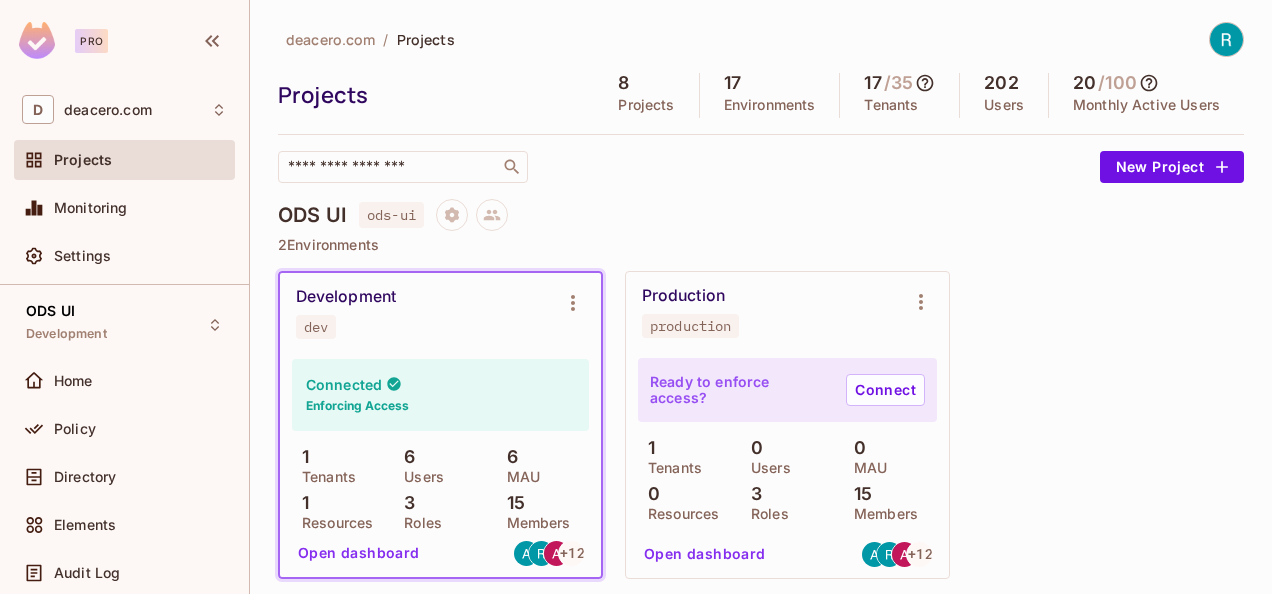 click on "Open dashboard" at bounding box center [359, 553] 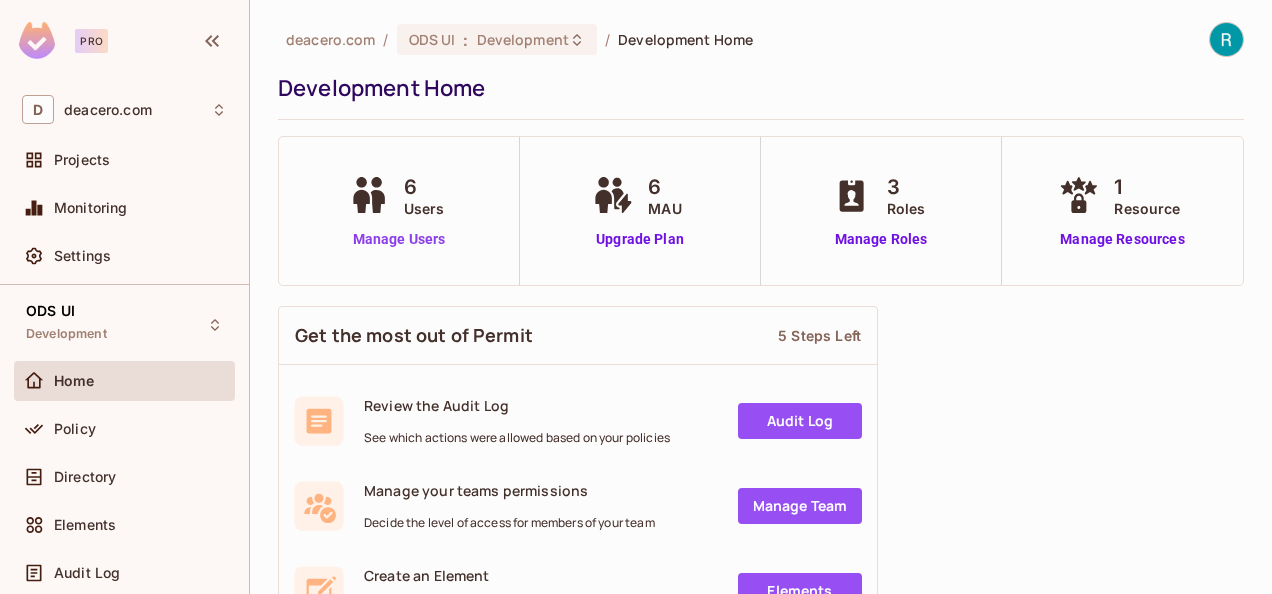 click on "Manage Users" at bounding box center [399, 239] 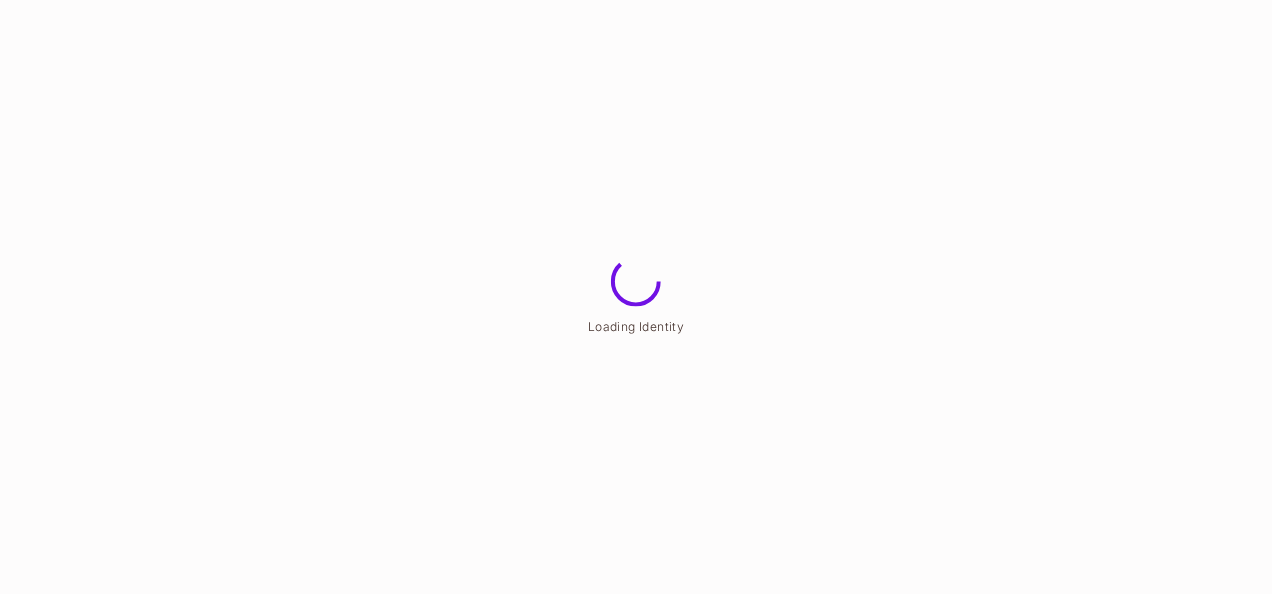scroll, scrollTop: 0, scrollLeft: 0, axis: both 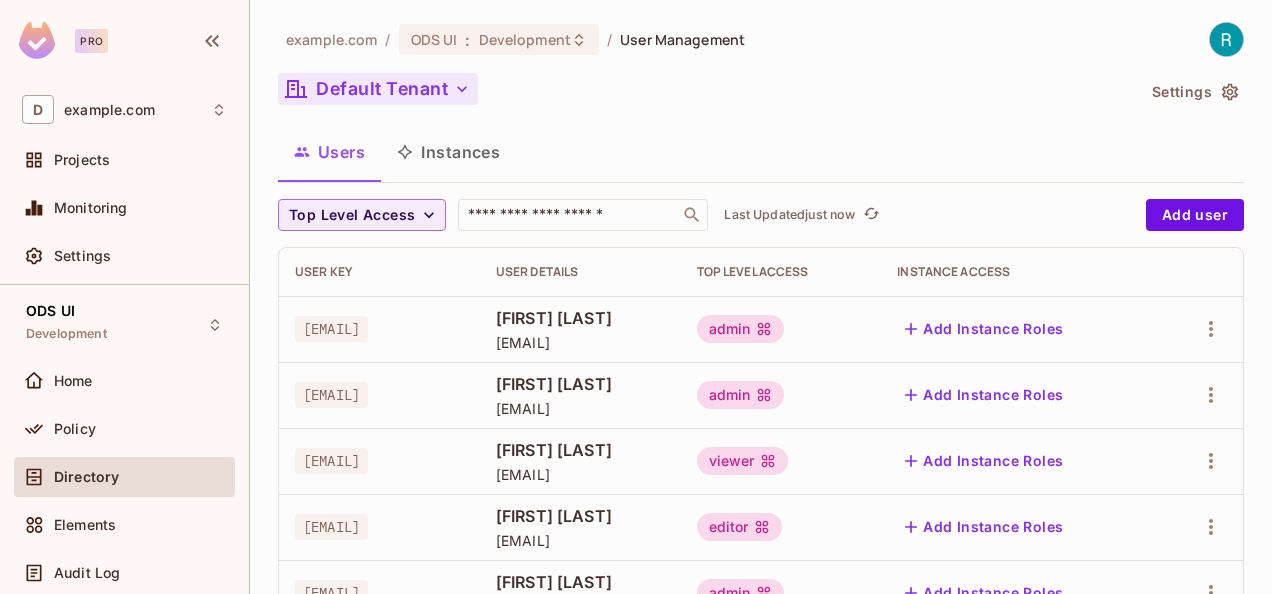 click 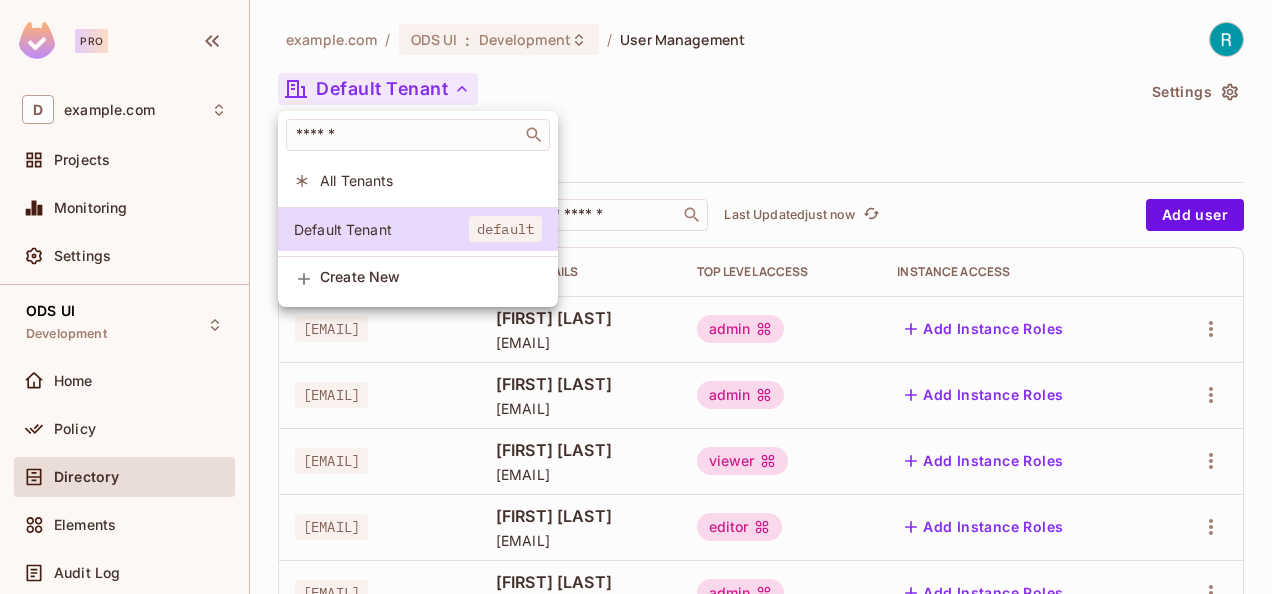 click at bounding box center (636, 297) 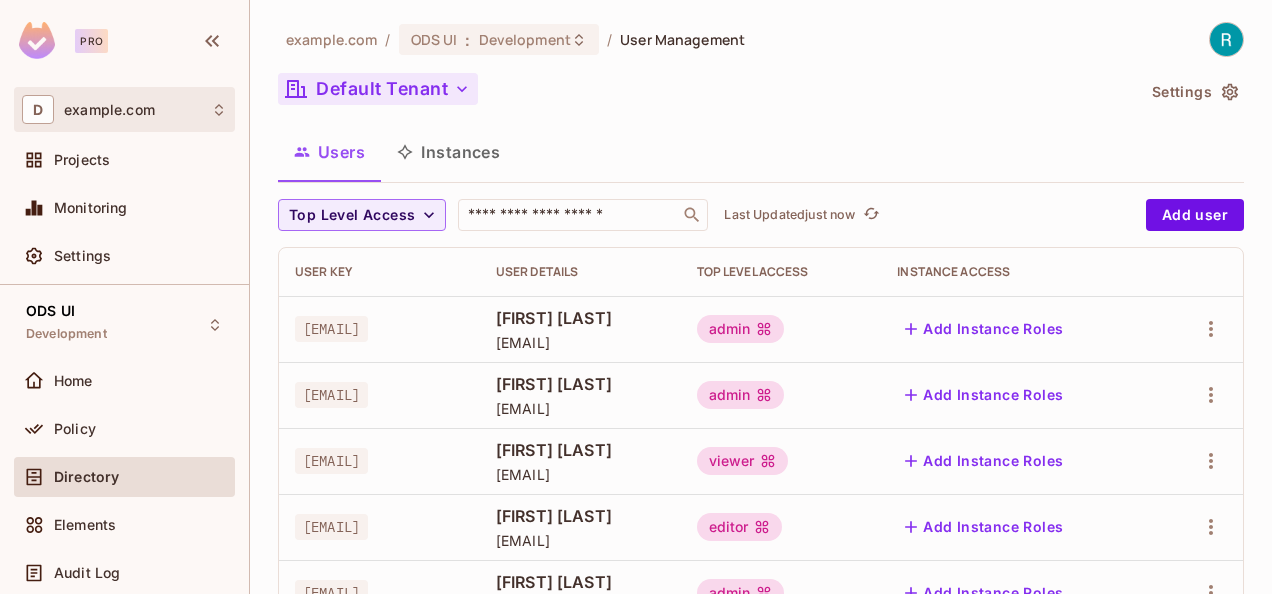 click on "D deacero.com" at bounding box center (124, 109) 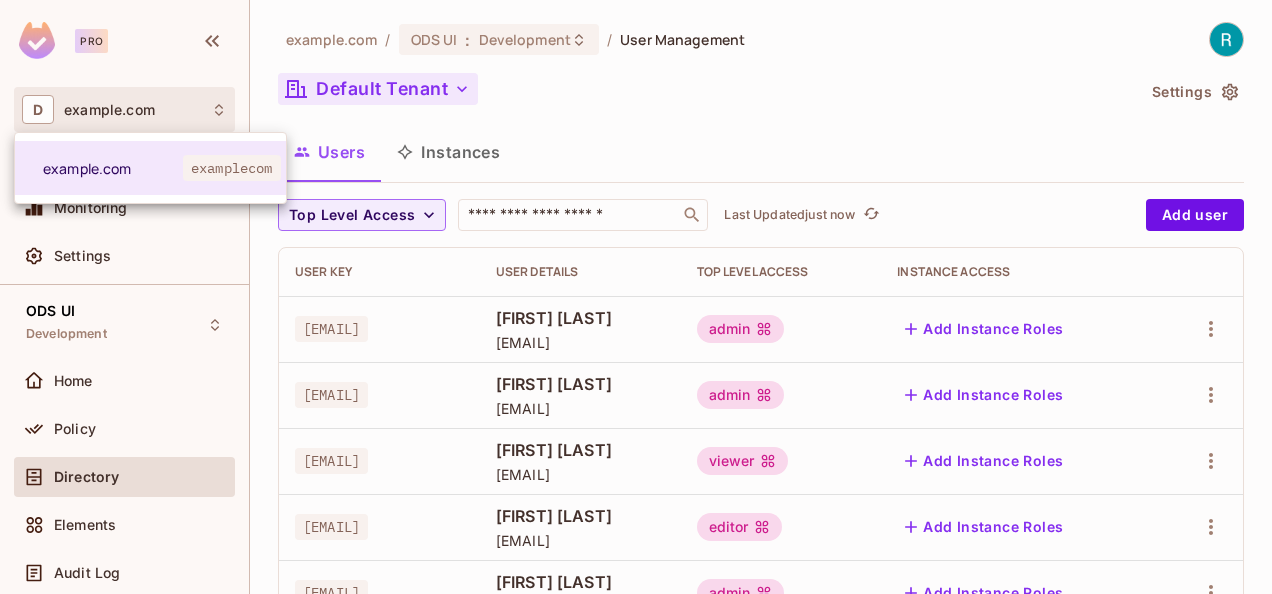 click at bounding box center [636, 297] 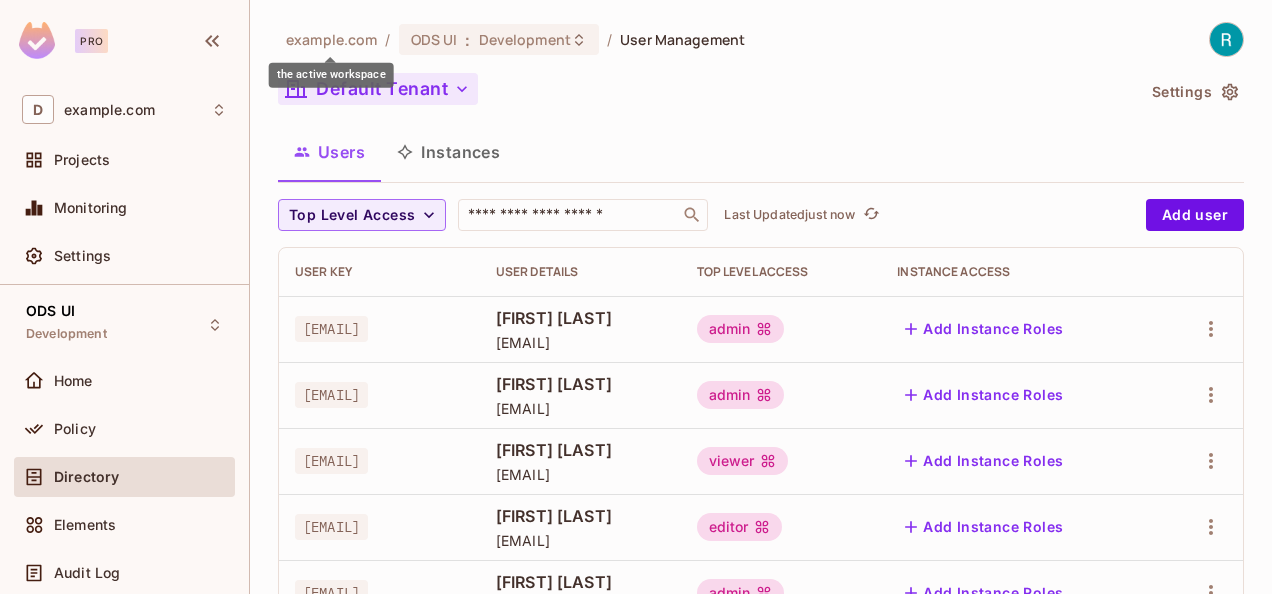 click on "deacero.com" at bounding box center (331, 39) 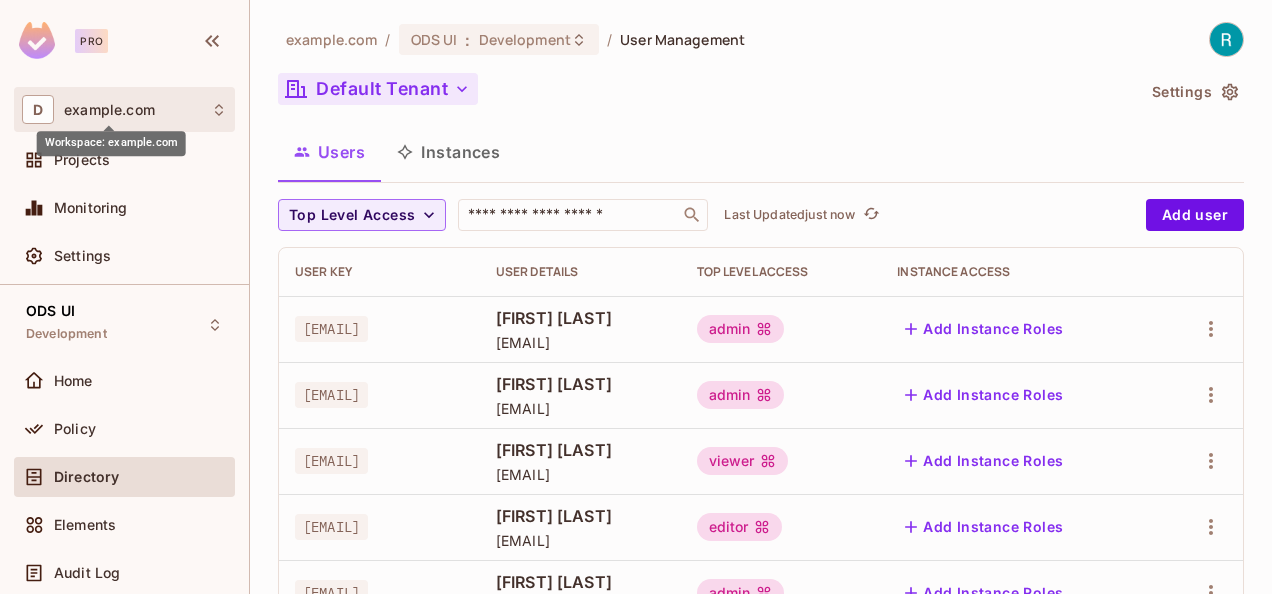 click on "deacero.com" at bounding box center [109, 110] 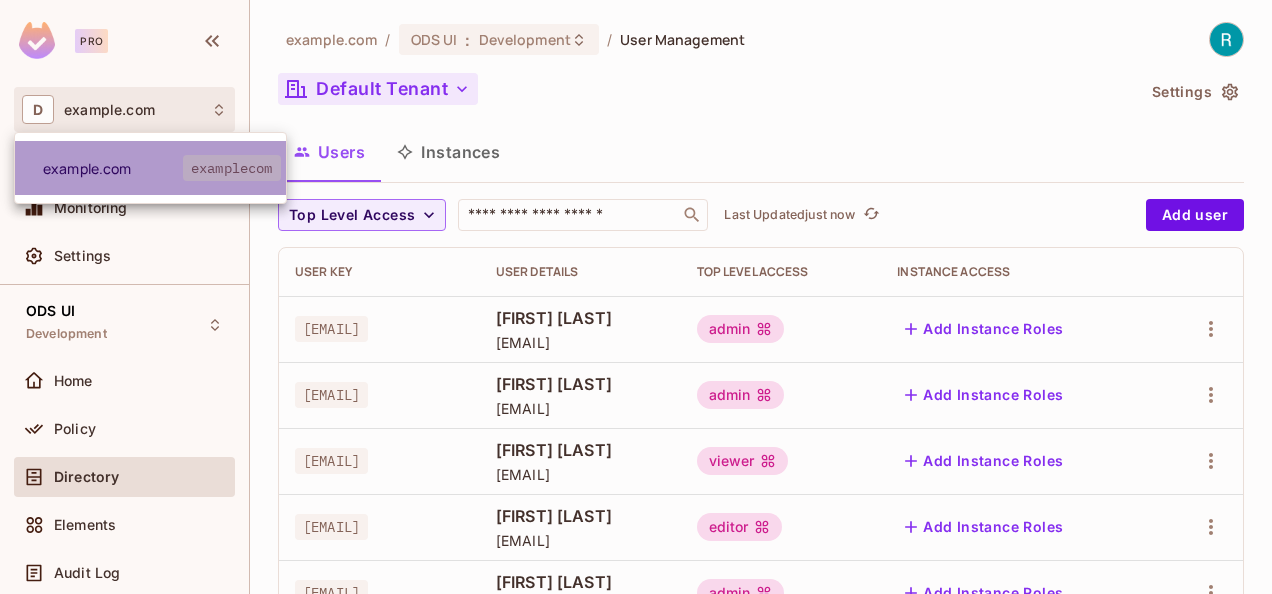 click on "deacero.com" at bounding box center (113, 168) 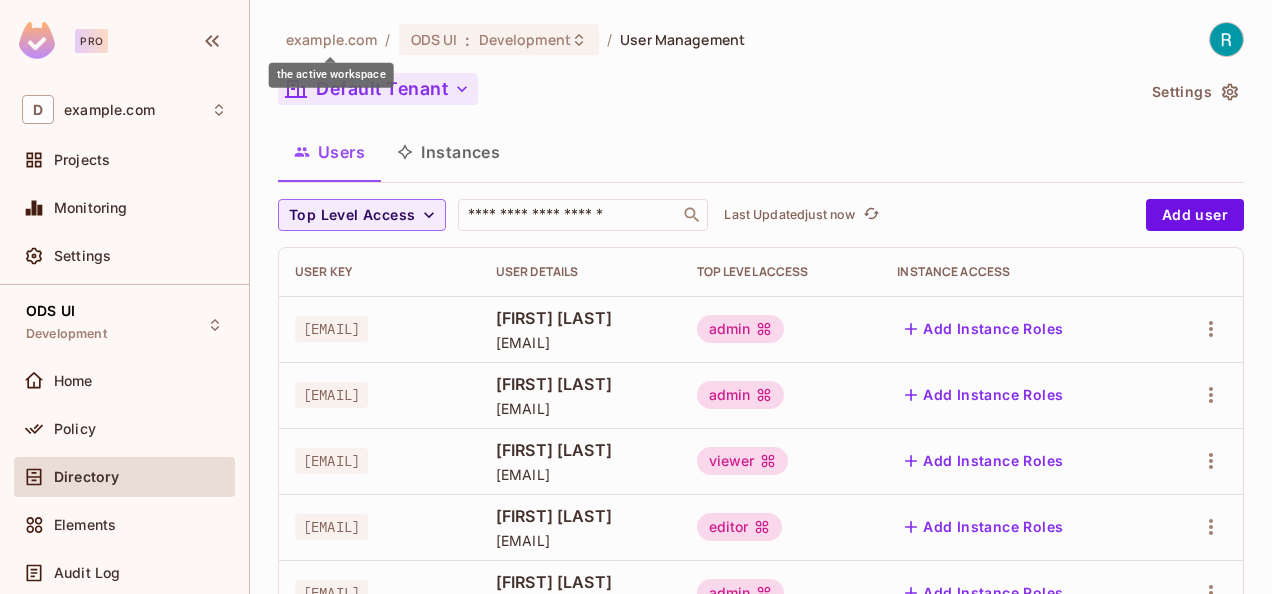 click on "deacero.com" at bounding box center [331, 39] 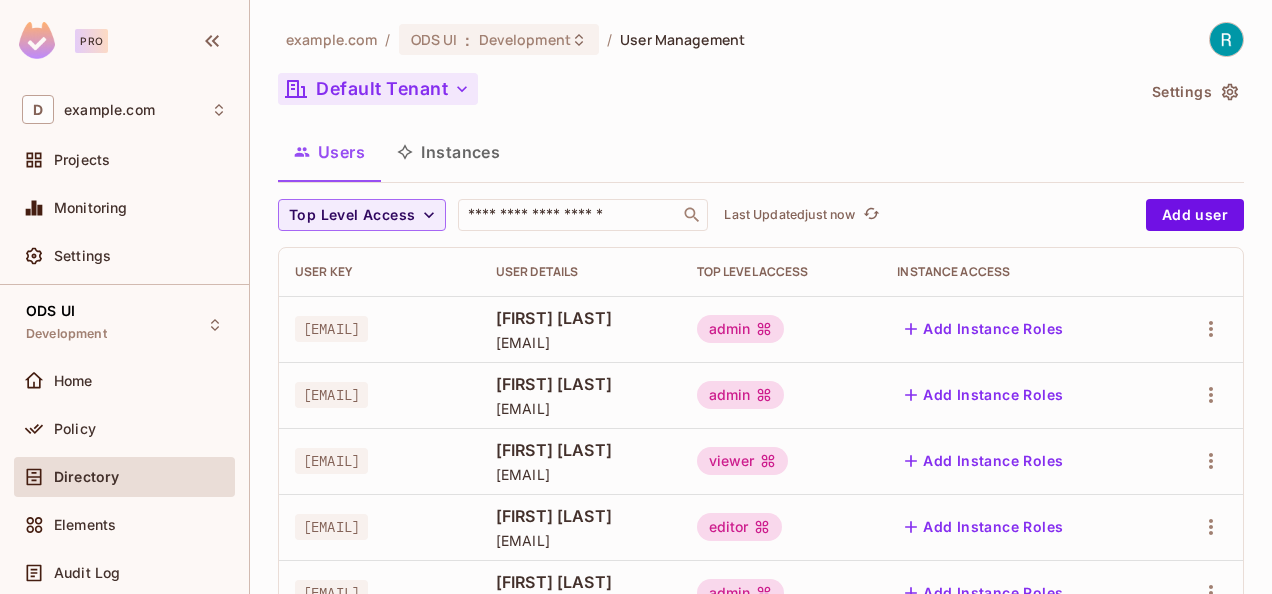 click on "Instances" at bounding box center [448, 152] 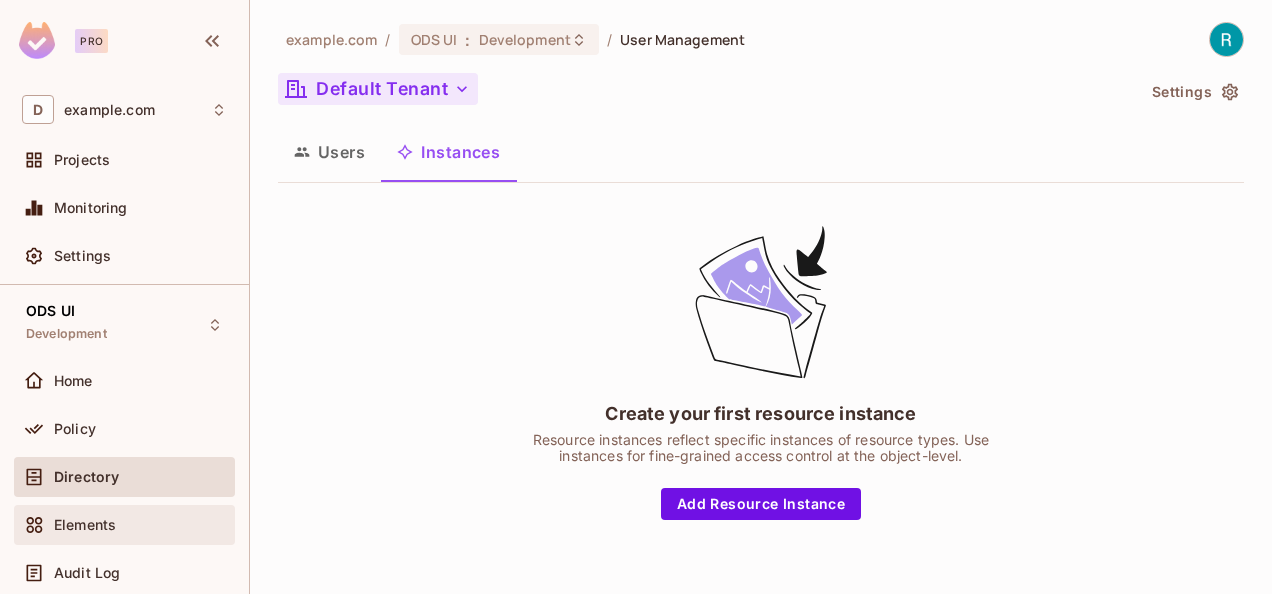 click on "Elements" at bounding box center [85, 525] 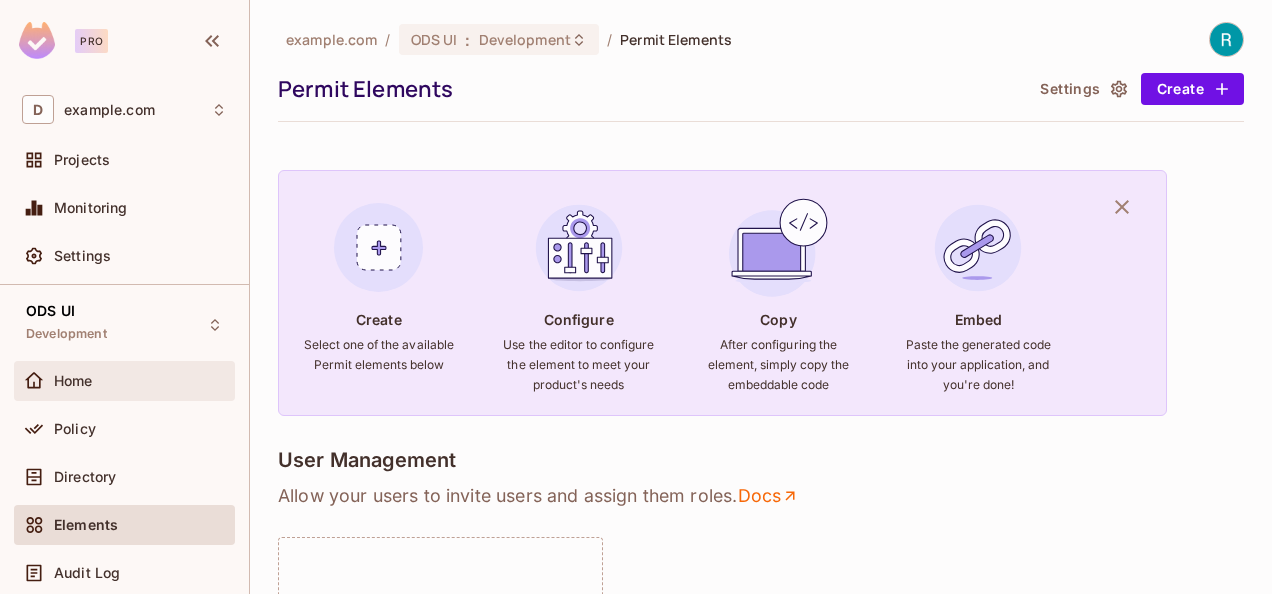 click on "Home" at bounding box center (140, 381) 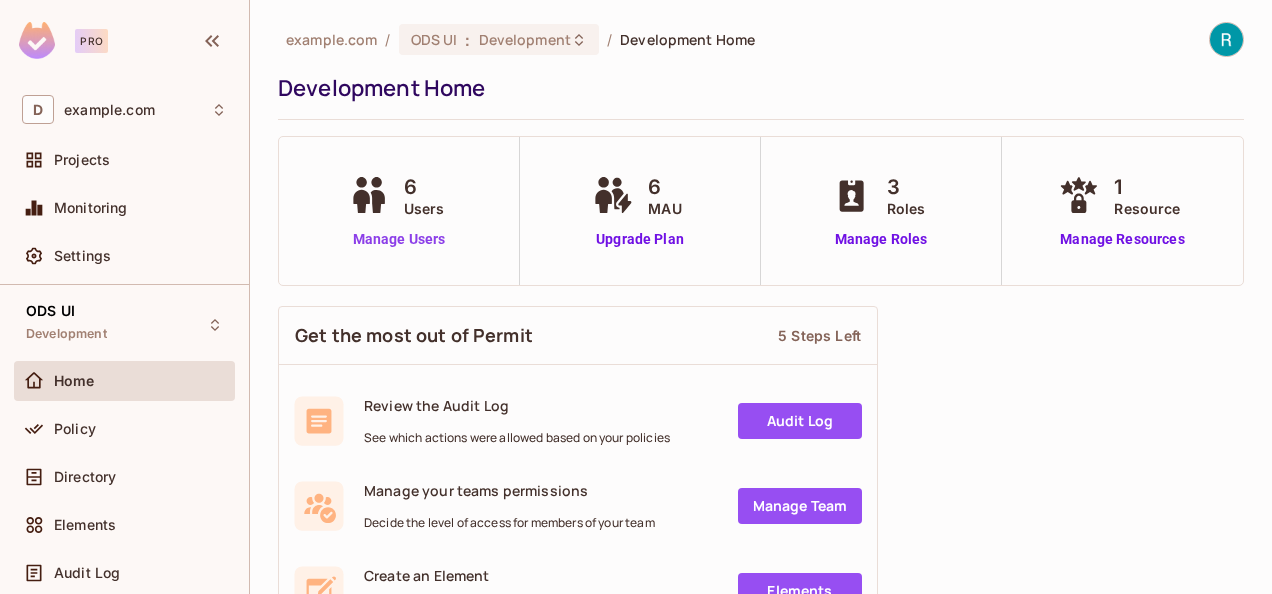 click on "Manage Users" at bounding box center [399, 239] 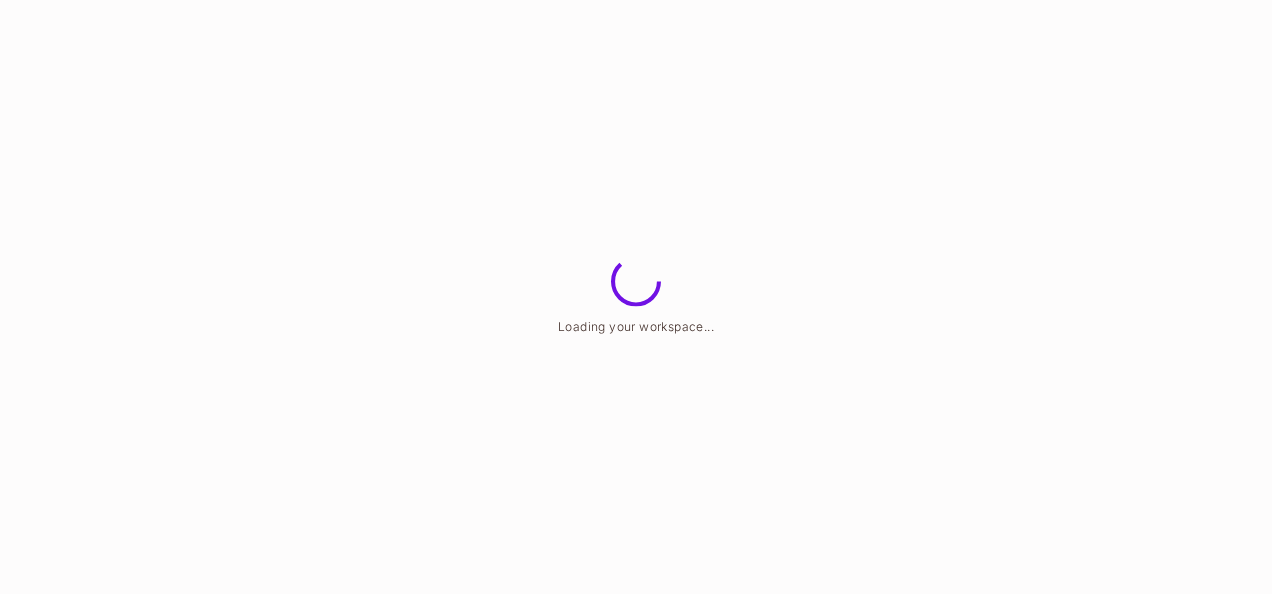 scroll, scrollTop: 0, scrollLeft: 0, axis: both 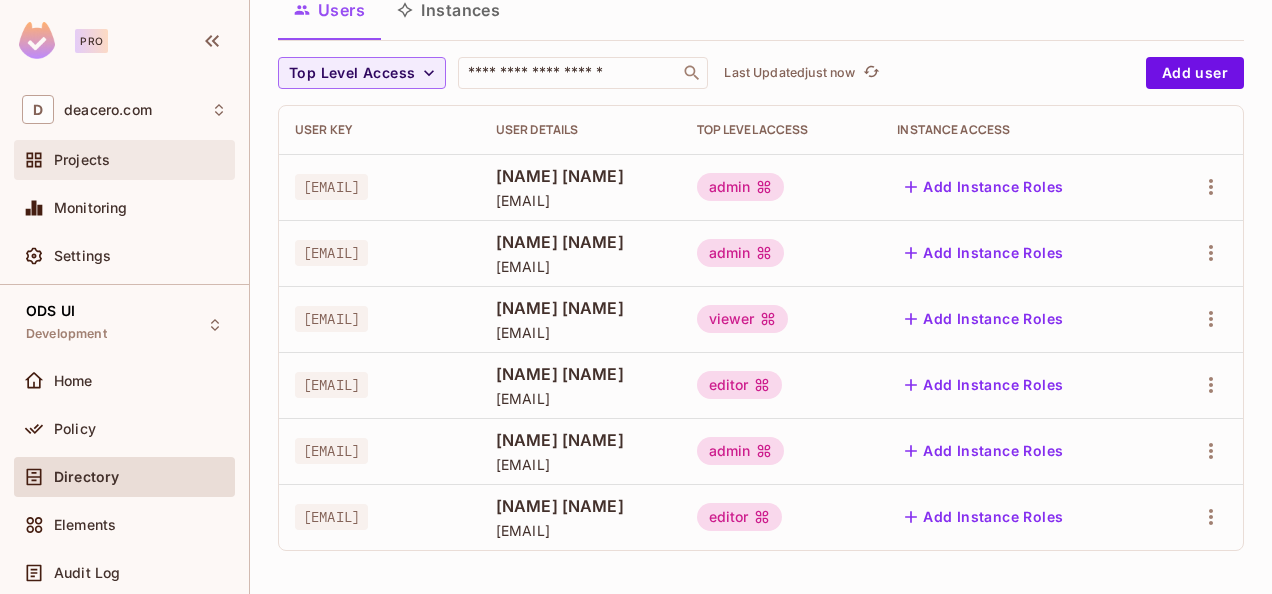 click on "Projects" at bounding box center (140, 160) 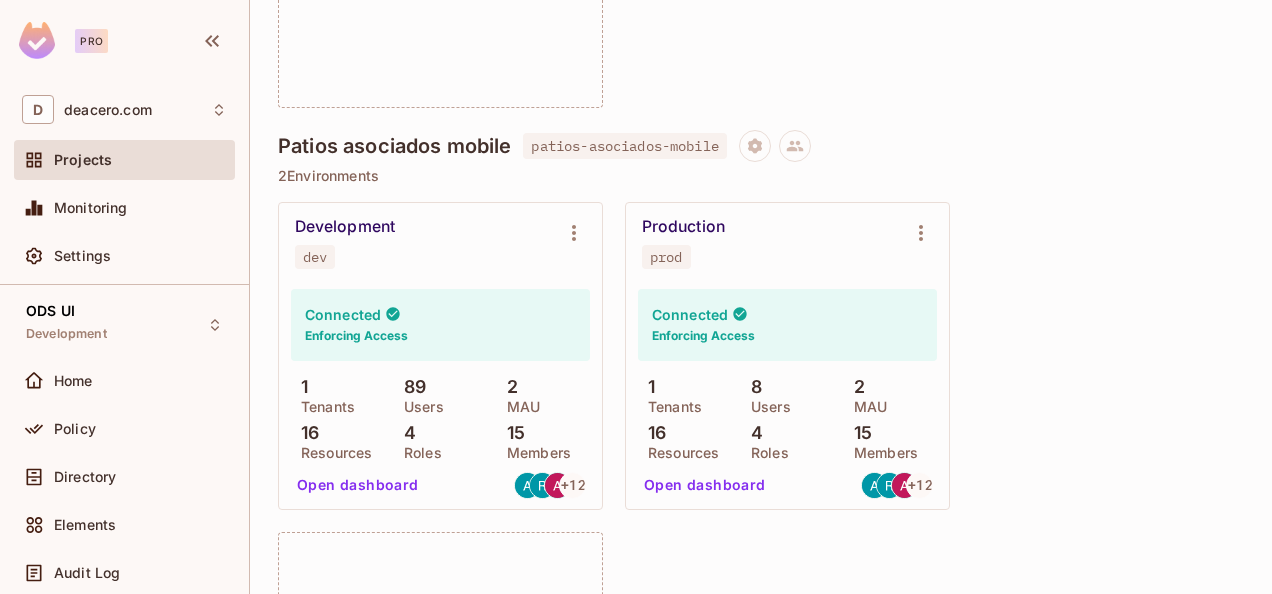 scroll, scrollTop: 2400, scrollLeft: 0, axis: vertical 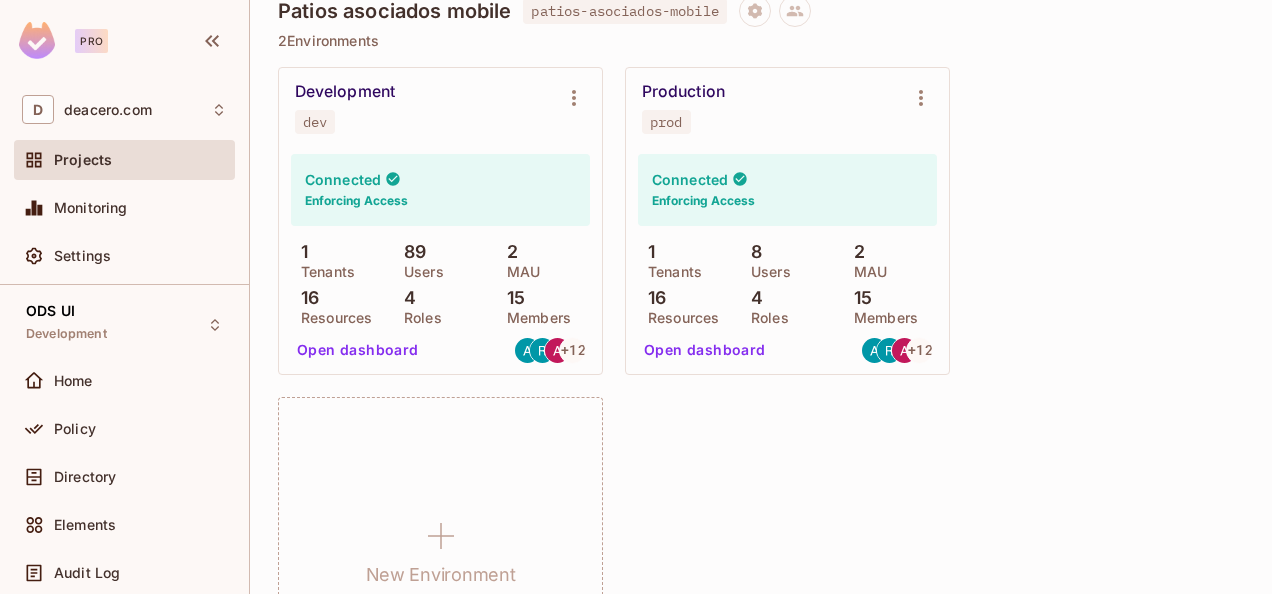 click on "Open dashboard" at bounding box center [358, 350] 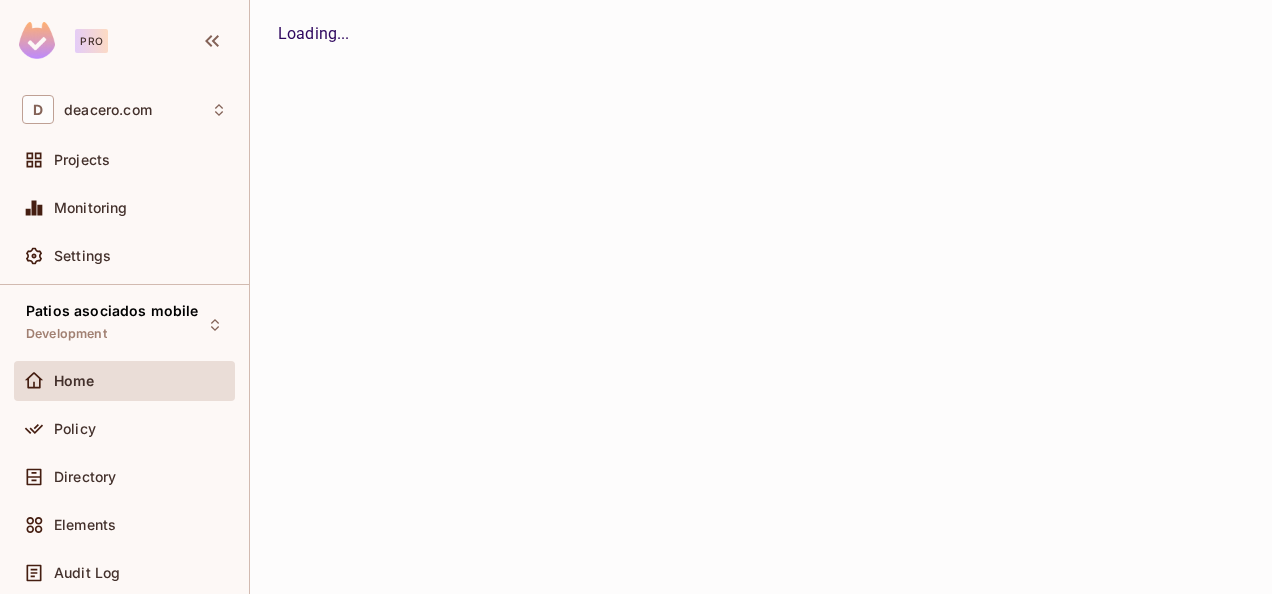 scroll, scrollTop: 0, scrollLeft: 0, axis: both 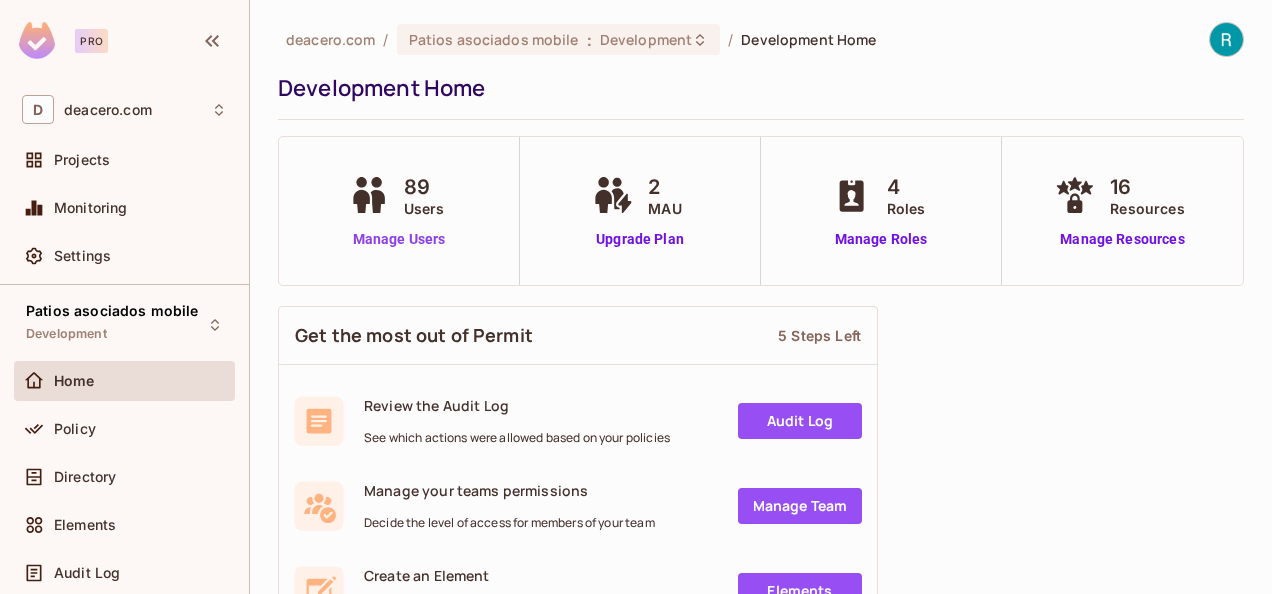 click on "Manage Users" at bounding box center (399, 239) 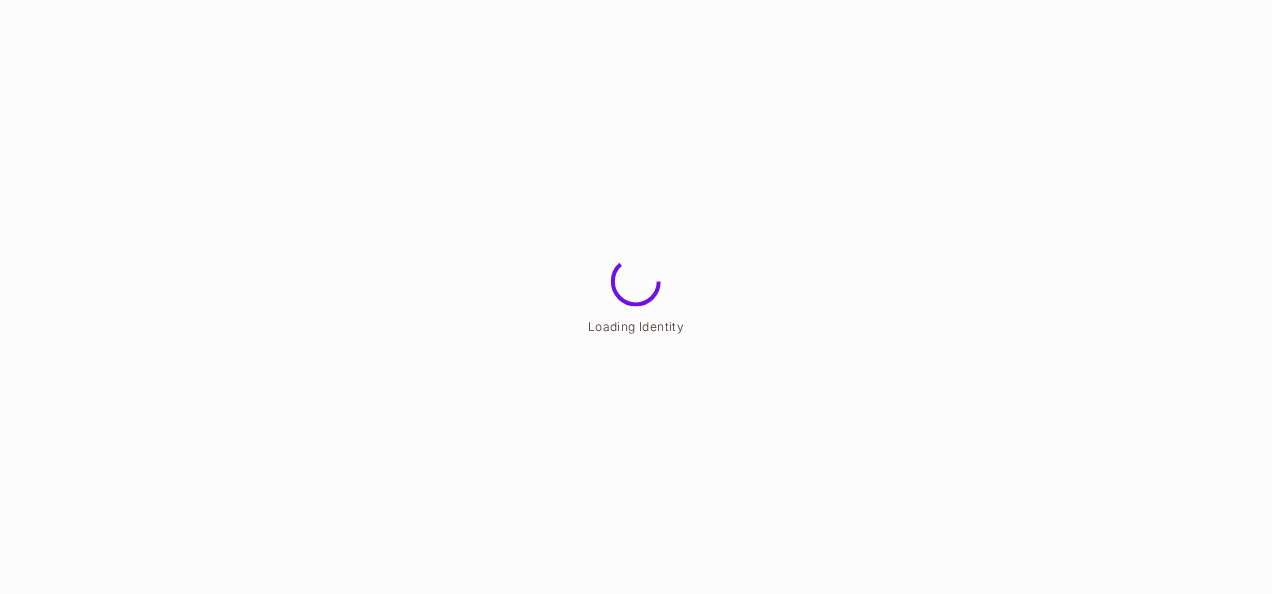 scroll, scrollTop: 0, scrollLeft: 0, axis: both 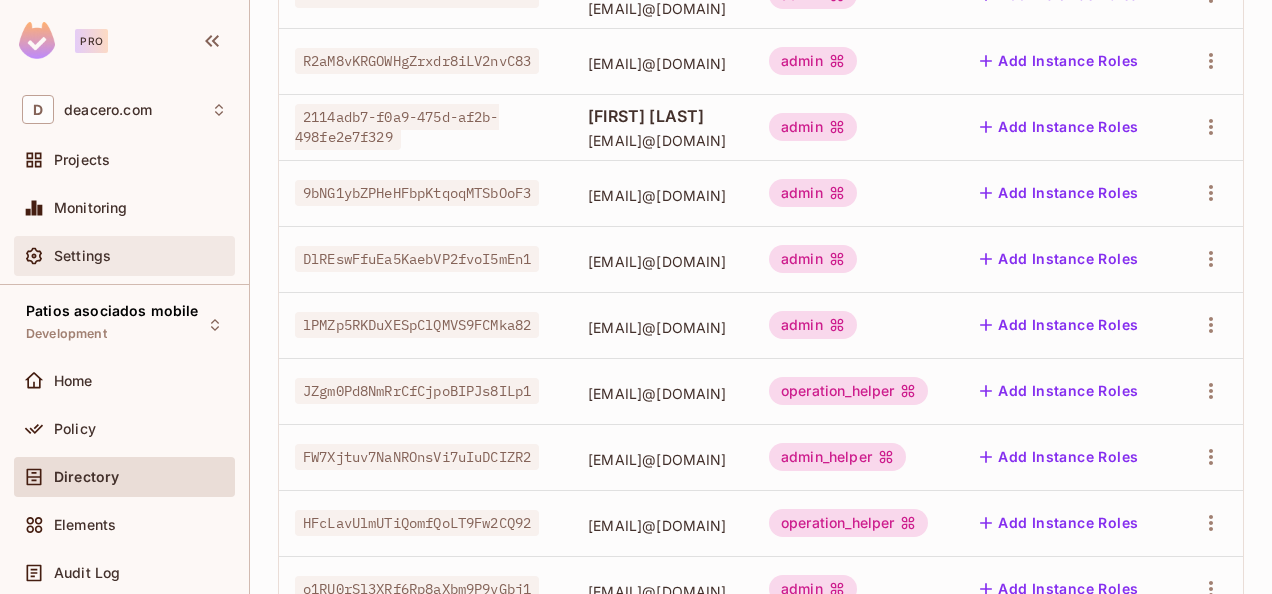 click on "Settings" at bounding box center [82, 256] 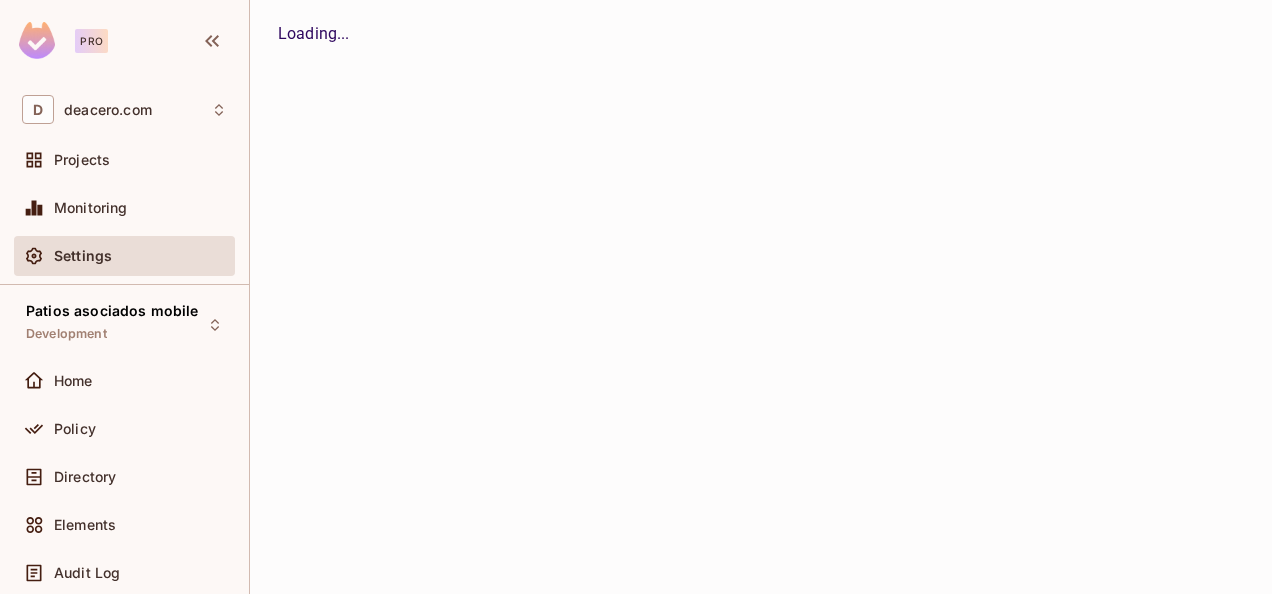scroll, scrollTop: 0, scrollLeft: 0, axis: both 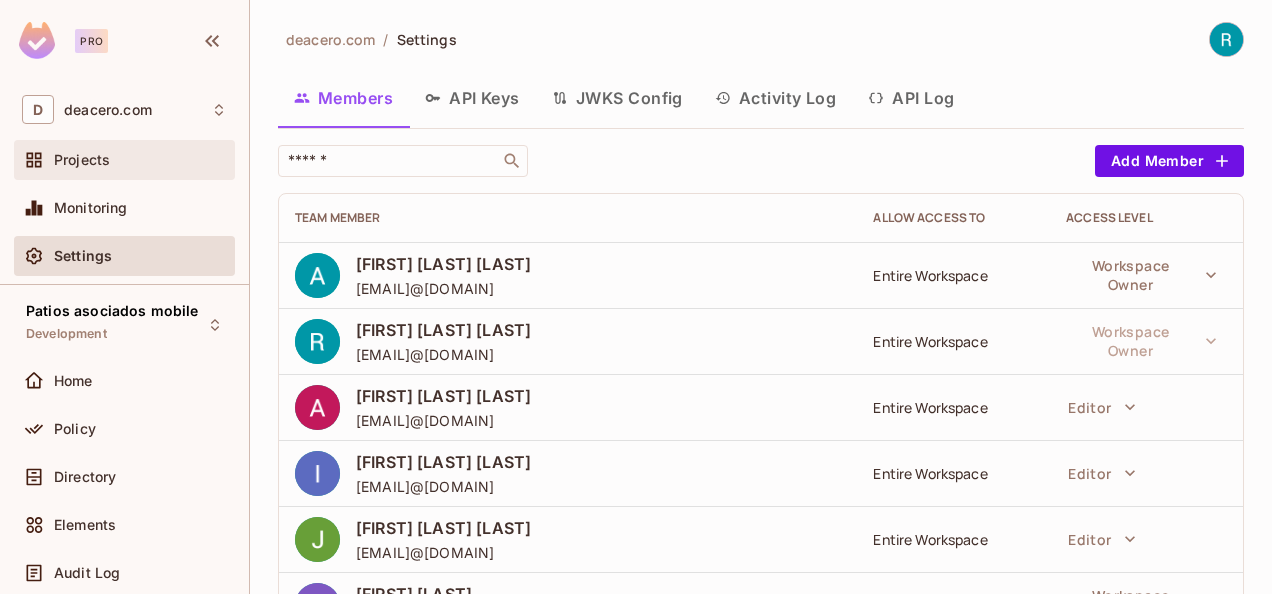 click on "Projects" at bounding box center (140, 160) 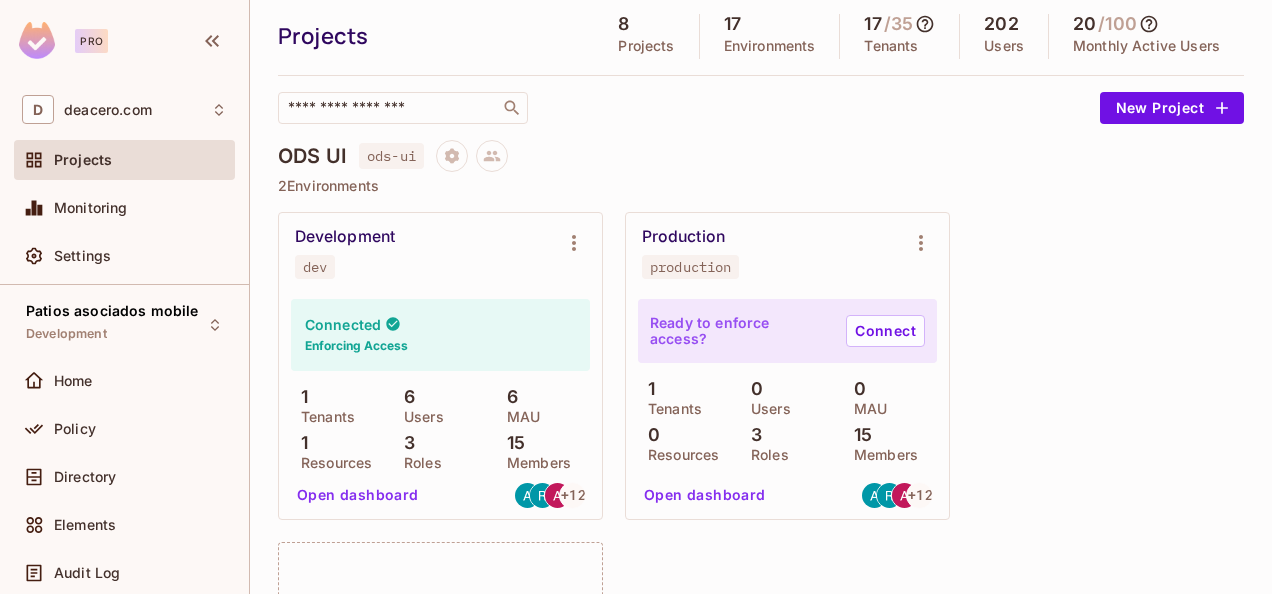scroll, scrollTop: 100, scrollLeft: 0, axis: vertical 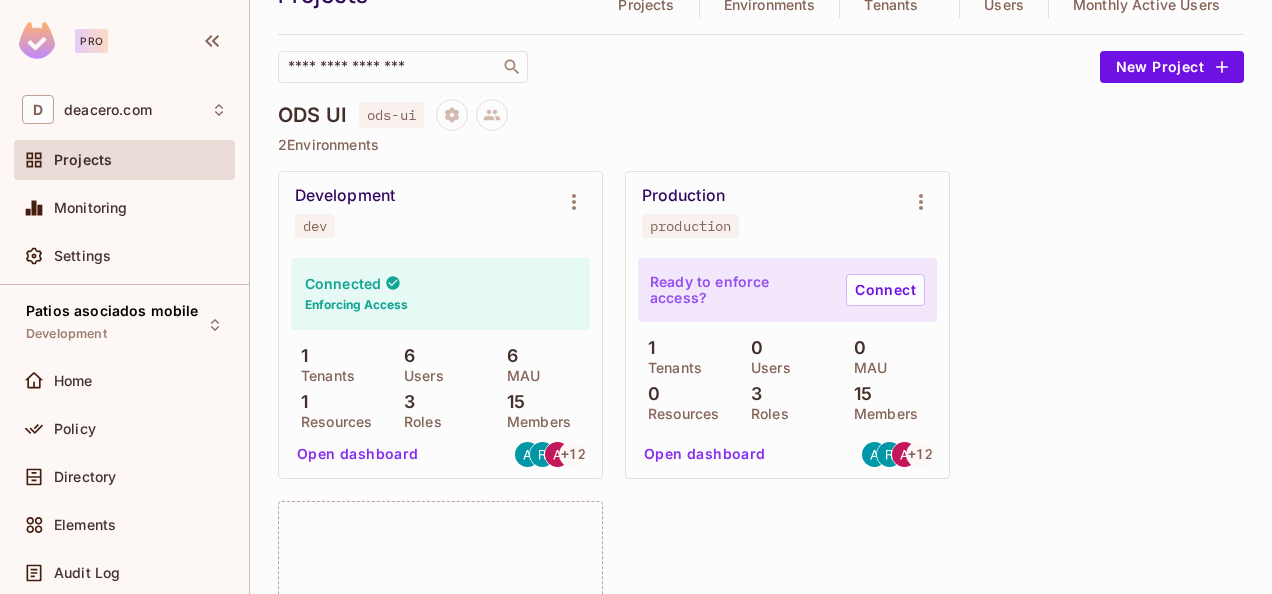 click on "Open dashboard" at bounding box center (358, 454) 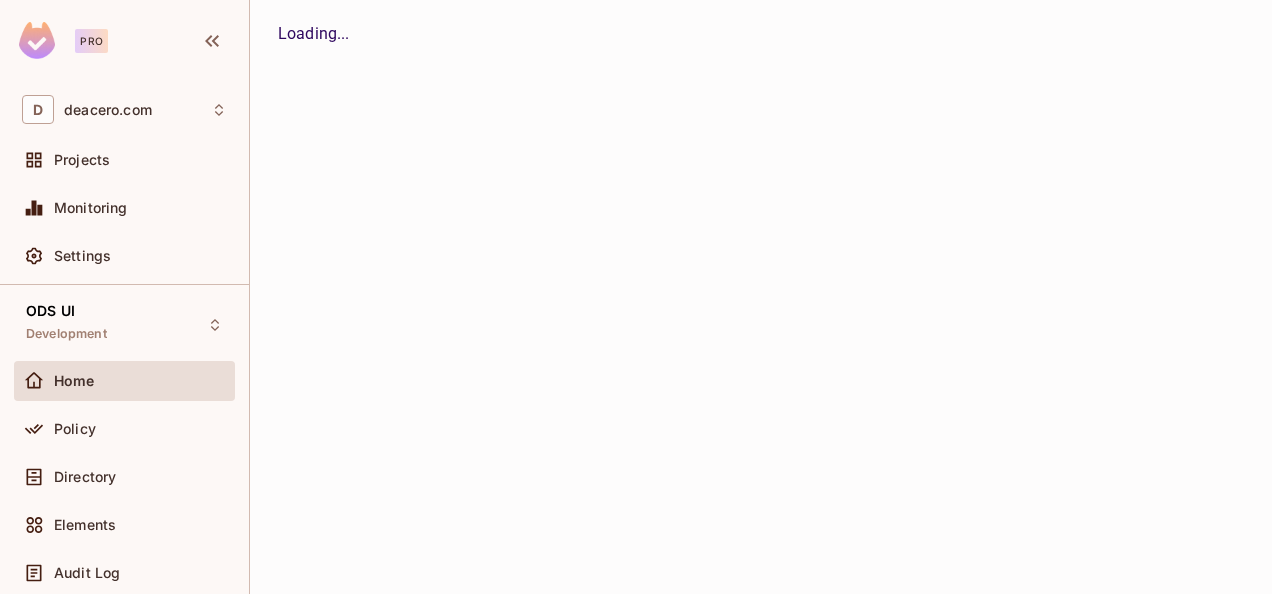 scroll, scrollTop: 0, scrollLeft: 0, axis: both 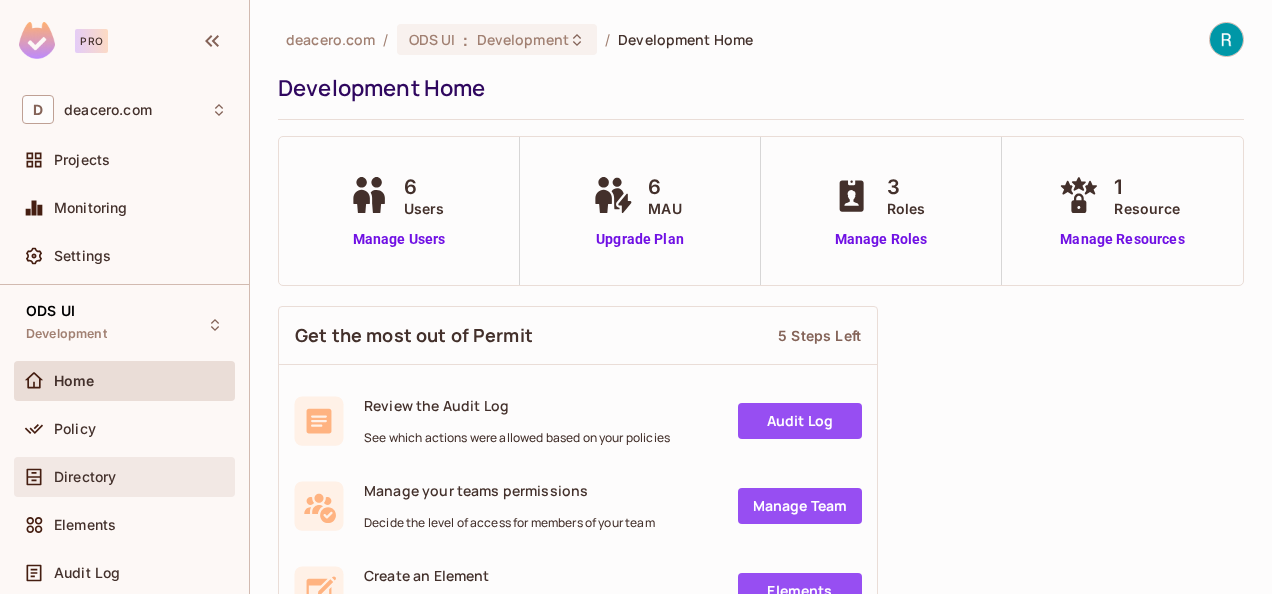 click on "Directory" at bounding box center [140, 477] 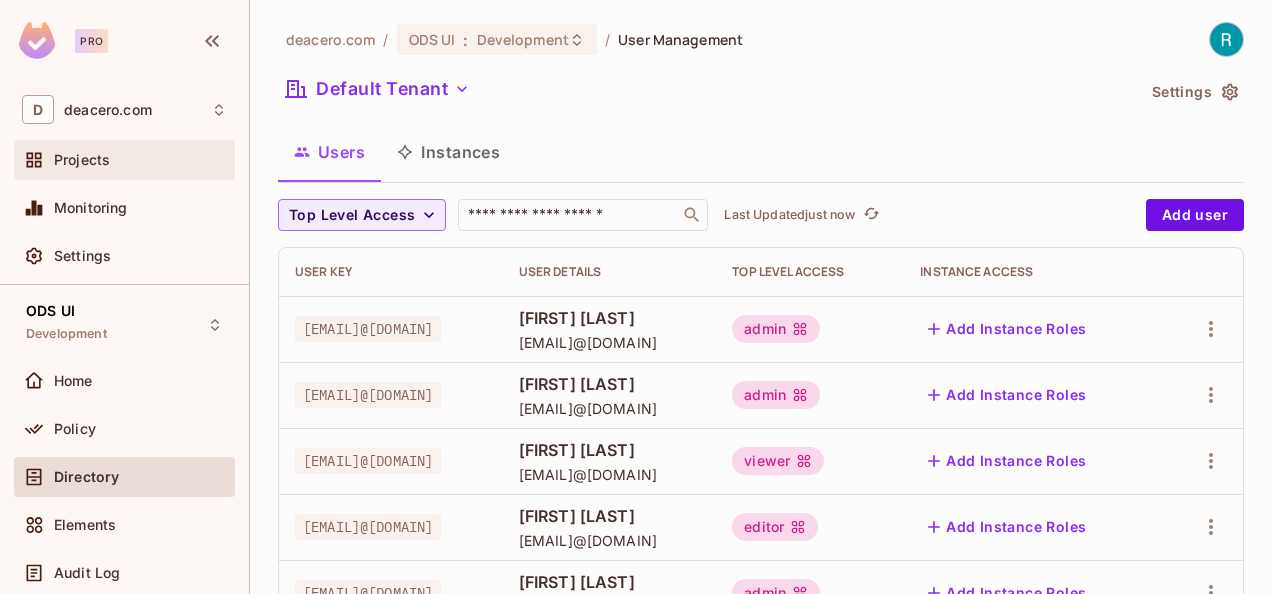 click on "Projects" at bounding box center [82, 160] 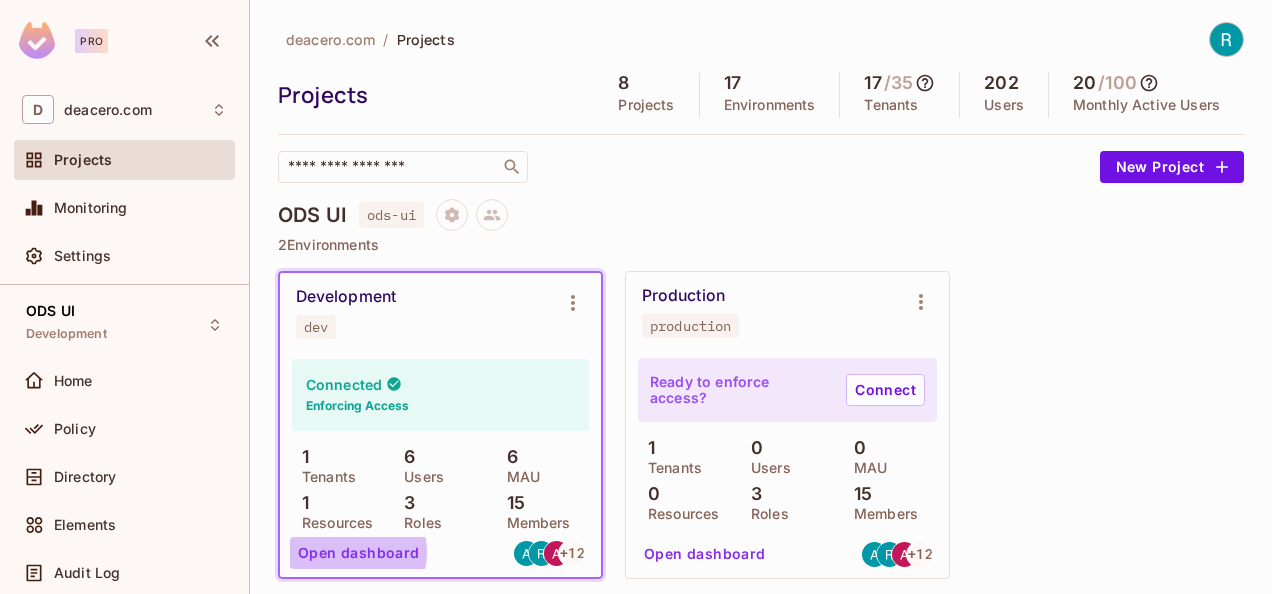click on "Open dashboard" at bounding box center [359, 553] 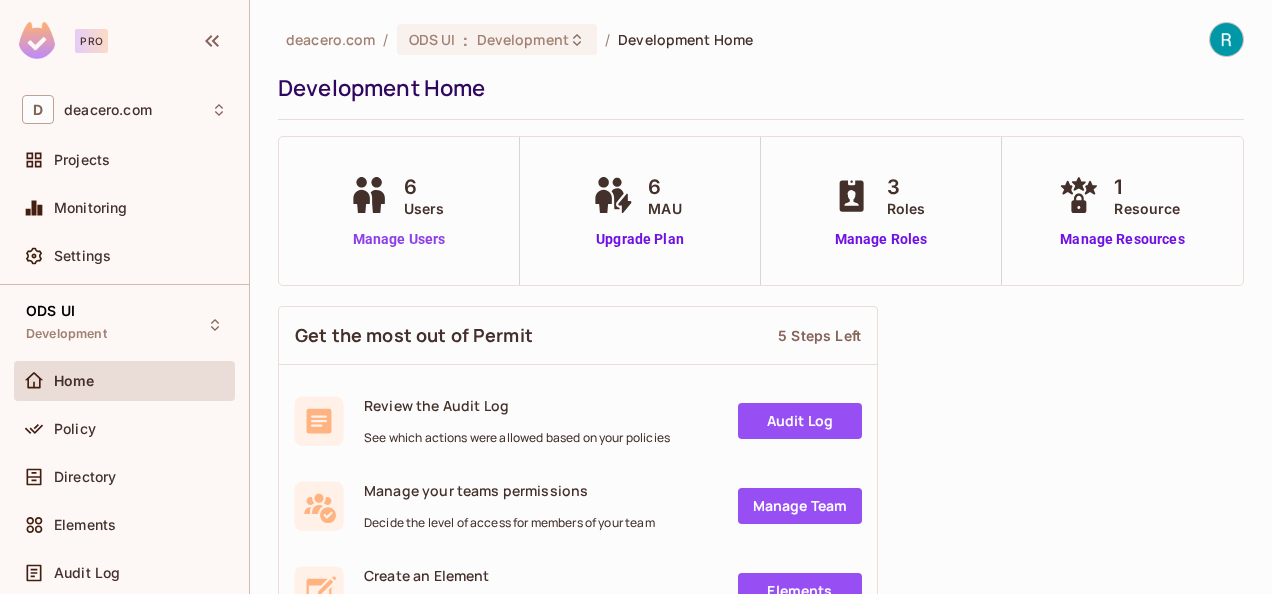 click on "Manage Users" at bounding box center [399, 239] 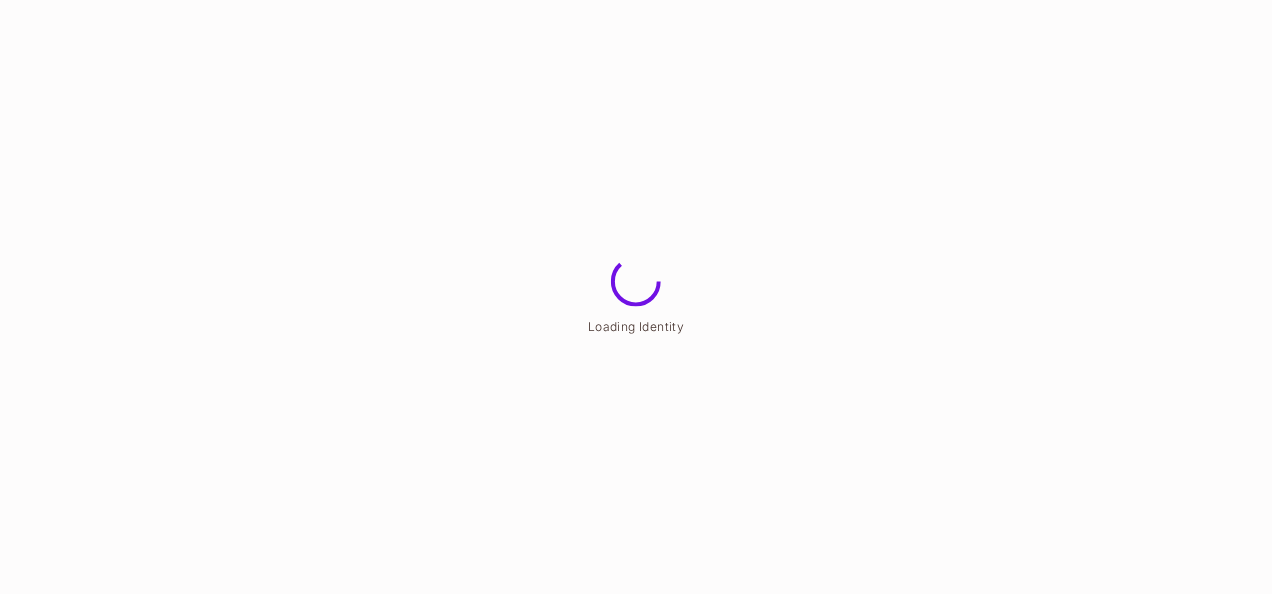 scroll, scrollTop: 0, scrollLeft: 0, axis: both 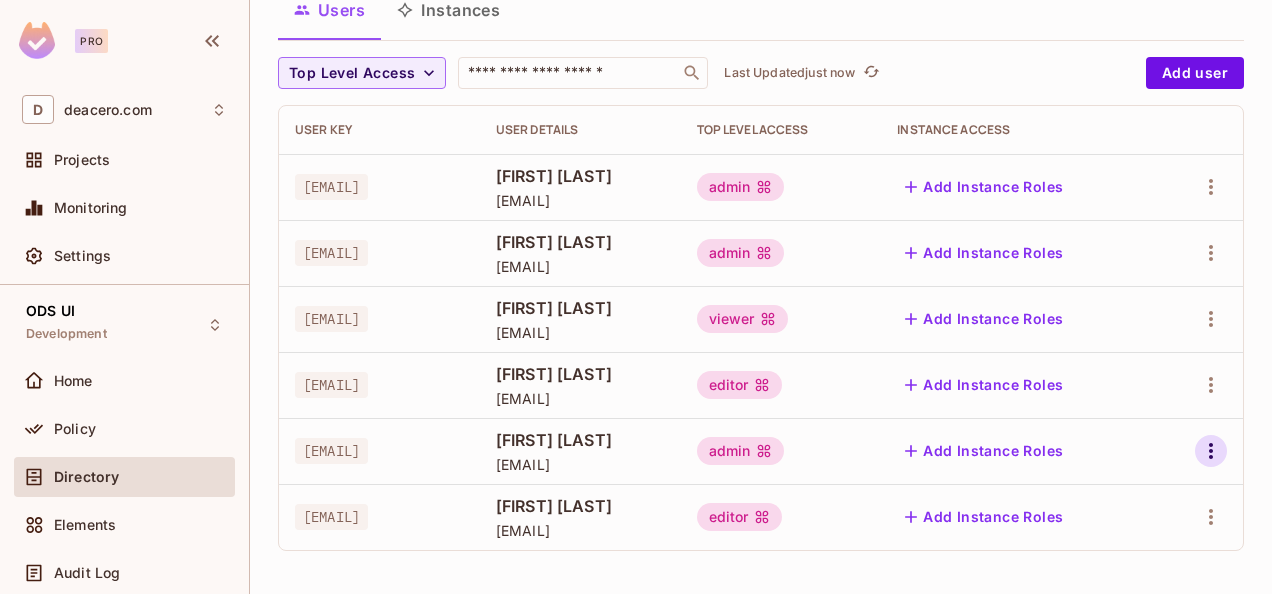click 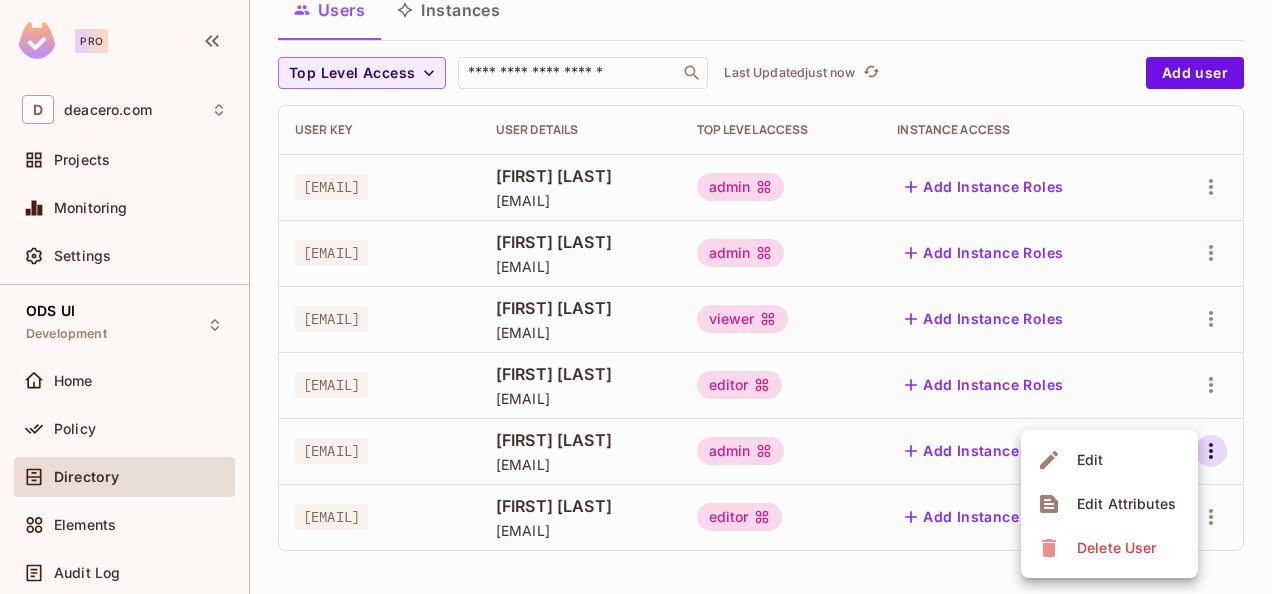 click on "Edit" at bounding box center (1090, 460) 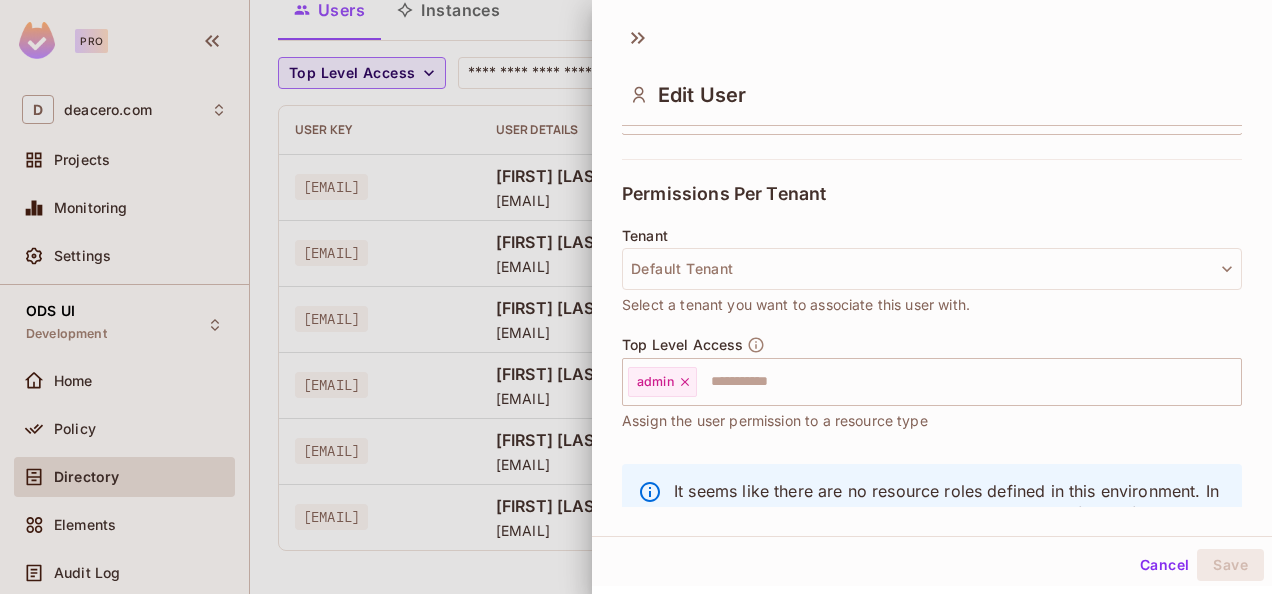 scroll, scrollTop: 486, scrollLeft: 0, axis: vertical 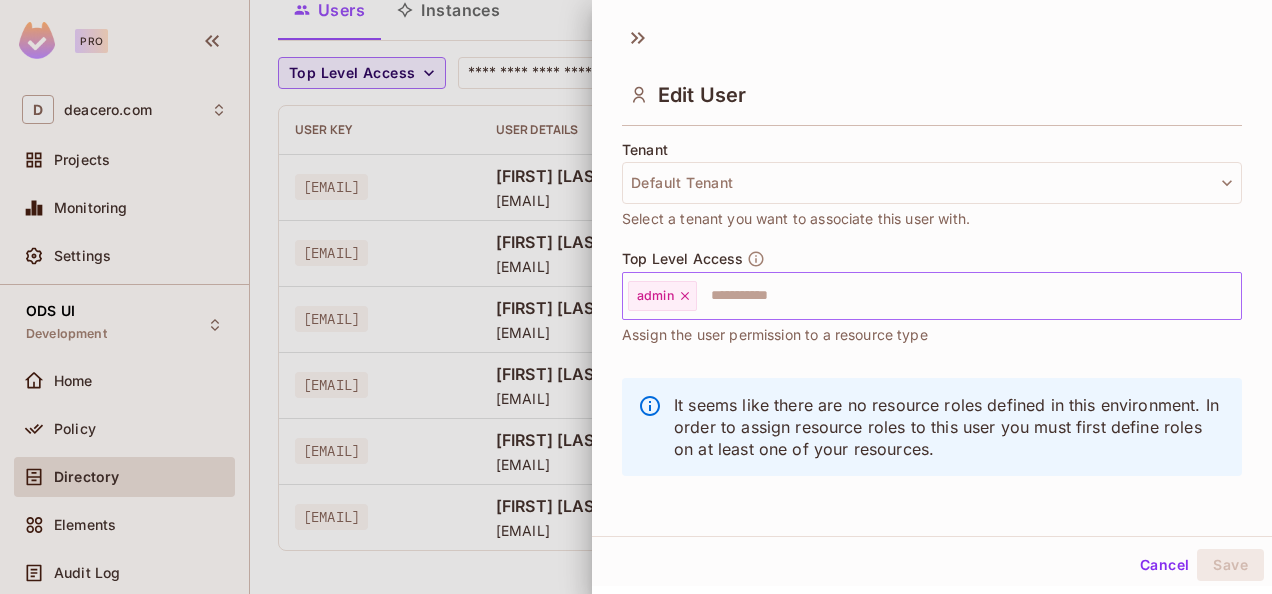click at bounding box center (951, 296) 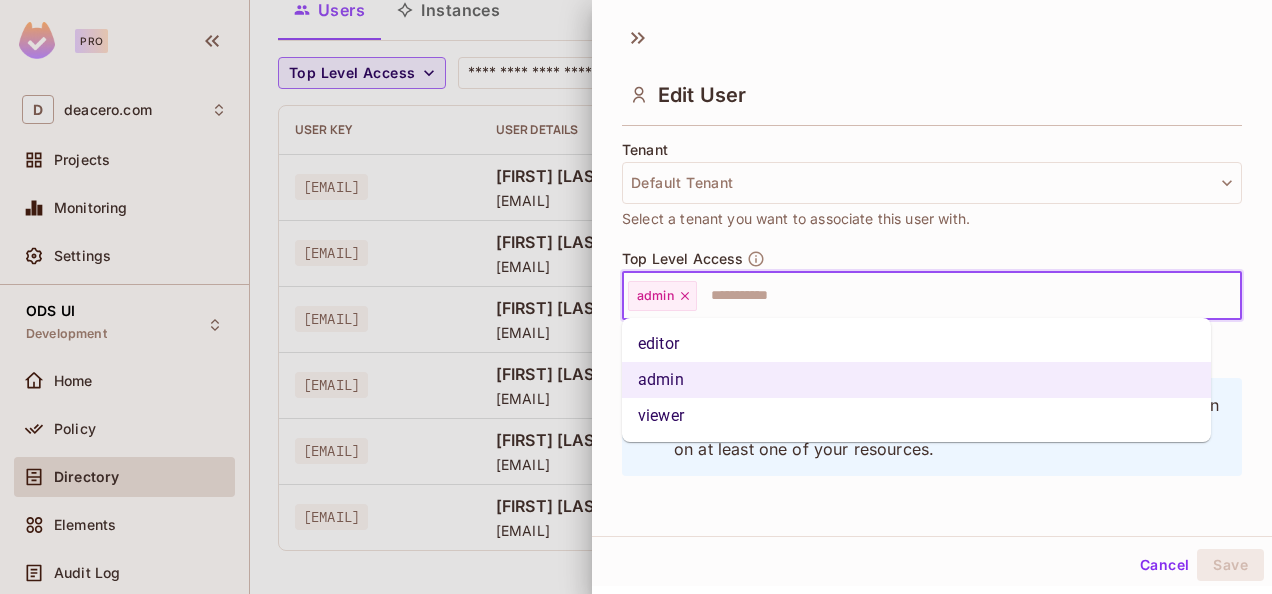 click on "editor" at bounding box center (916, 344) 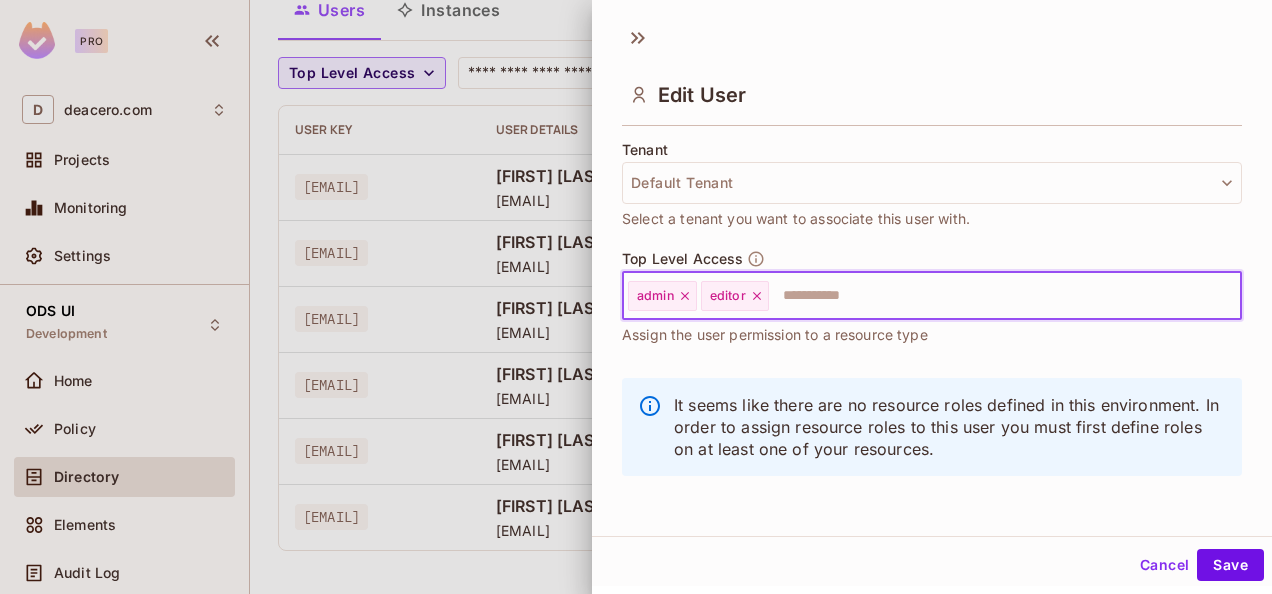 click 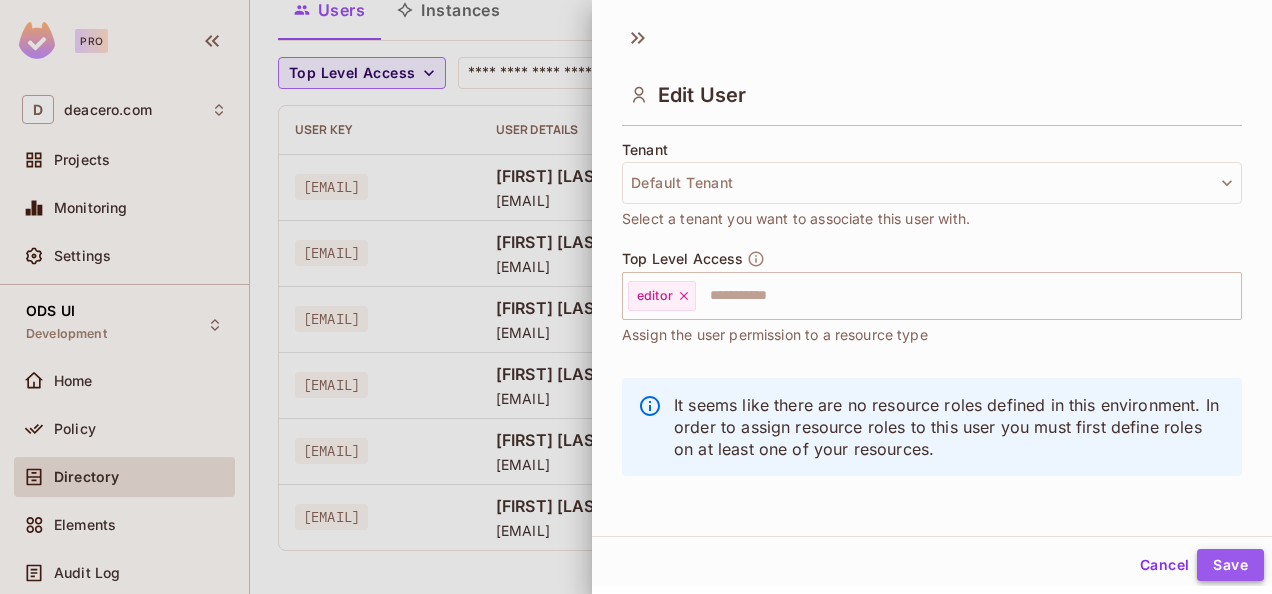 click on "Save" at bounding box center (1230, 565) 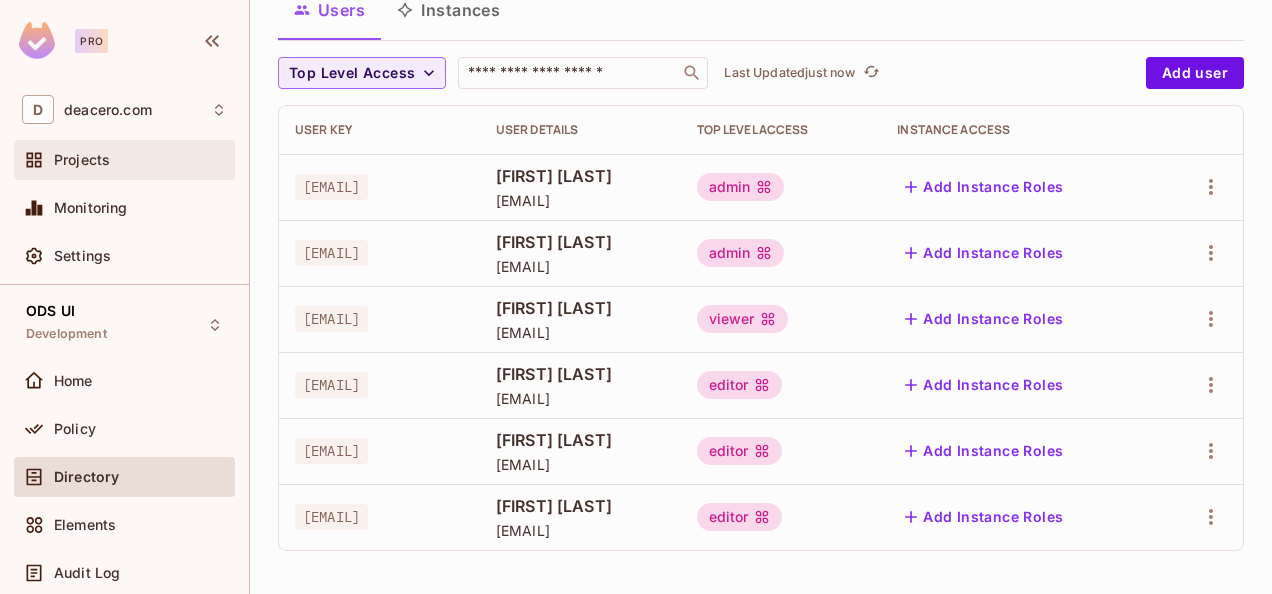 click on "Projects" at bounding box center [140, 160] 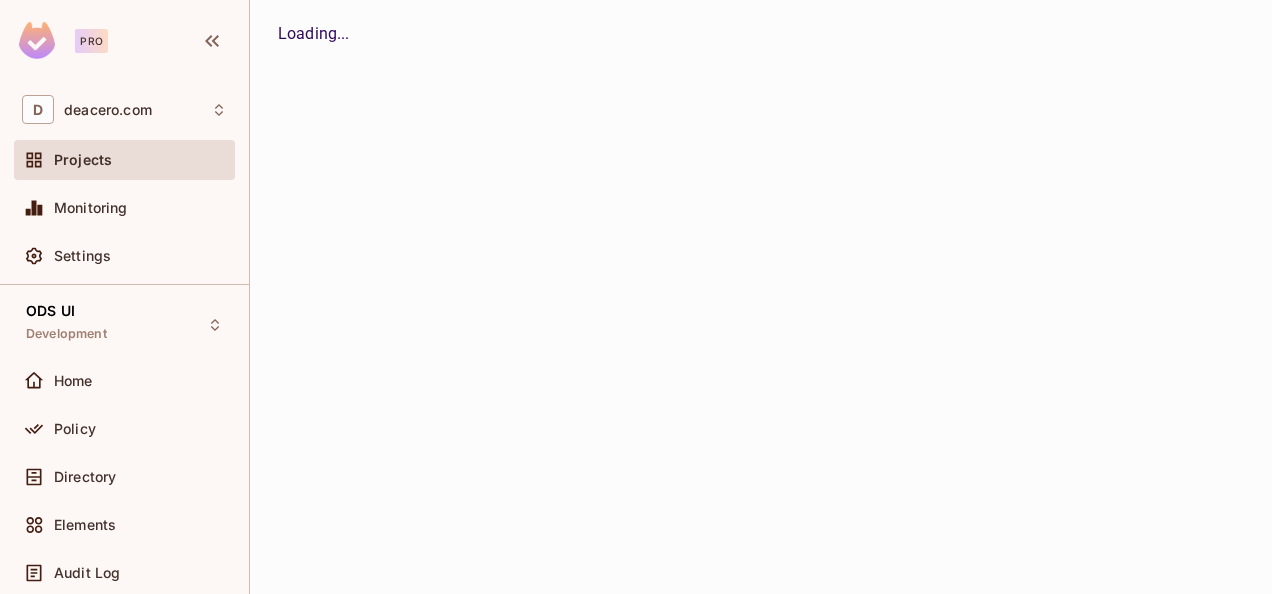 scroll, scrollTop: 0, scrollLeft: 0, axis: both 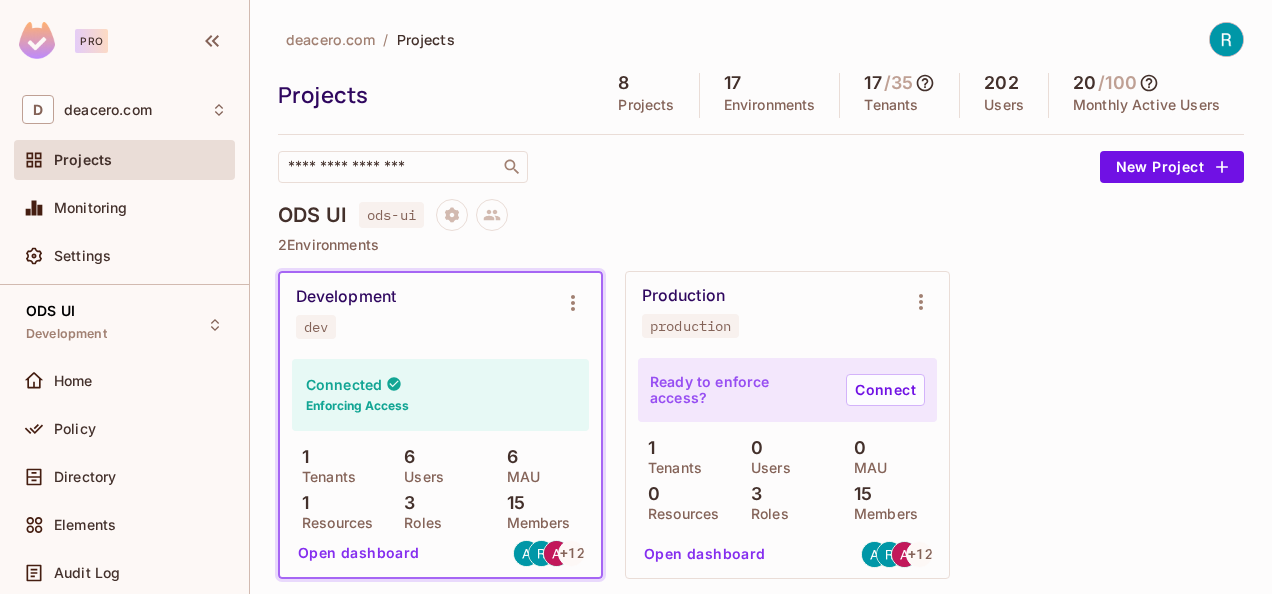 click on "Open dashboard" at bounding box center (359, 553) 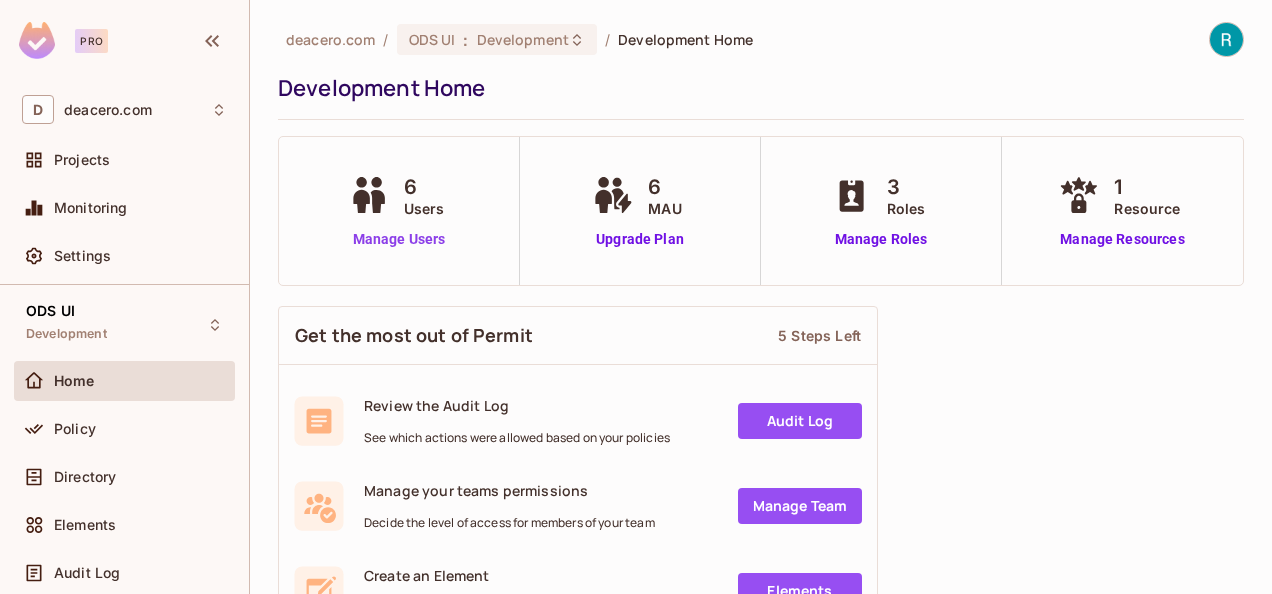 click on "Manage Users" at bounding box center [399, 239] 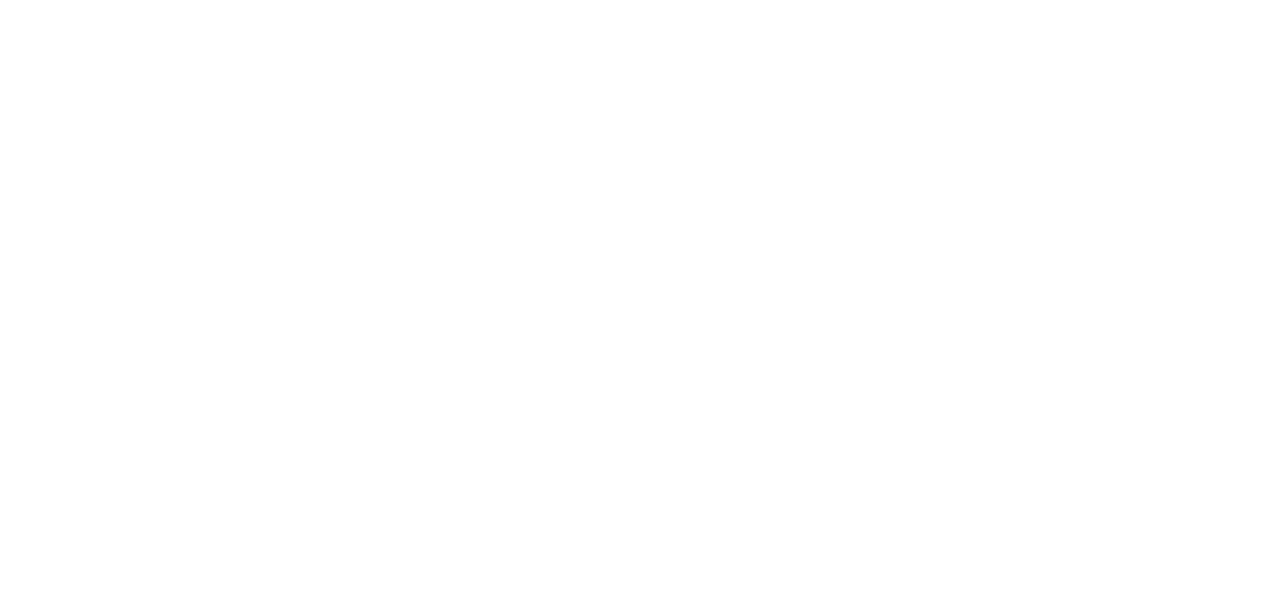 scroll, scrollTop: 0, scrollLeft: 0, axis: both 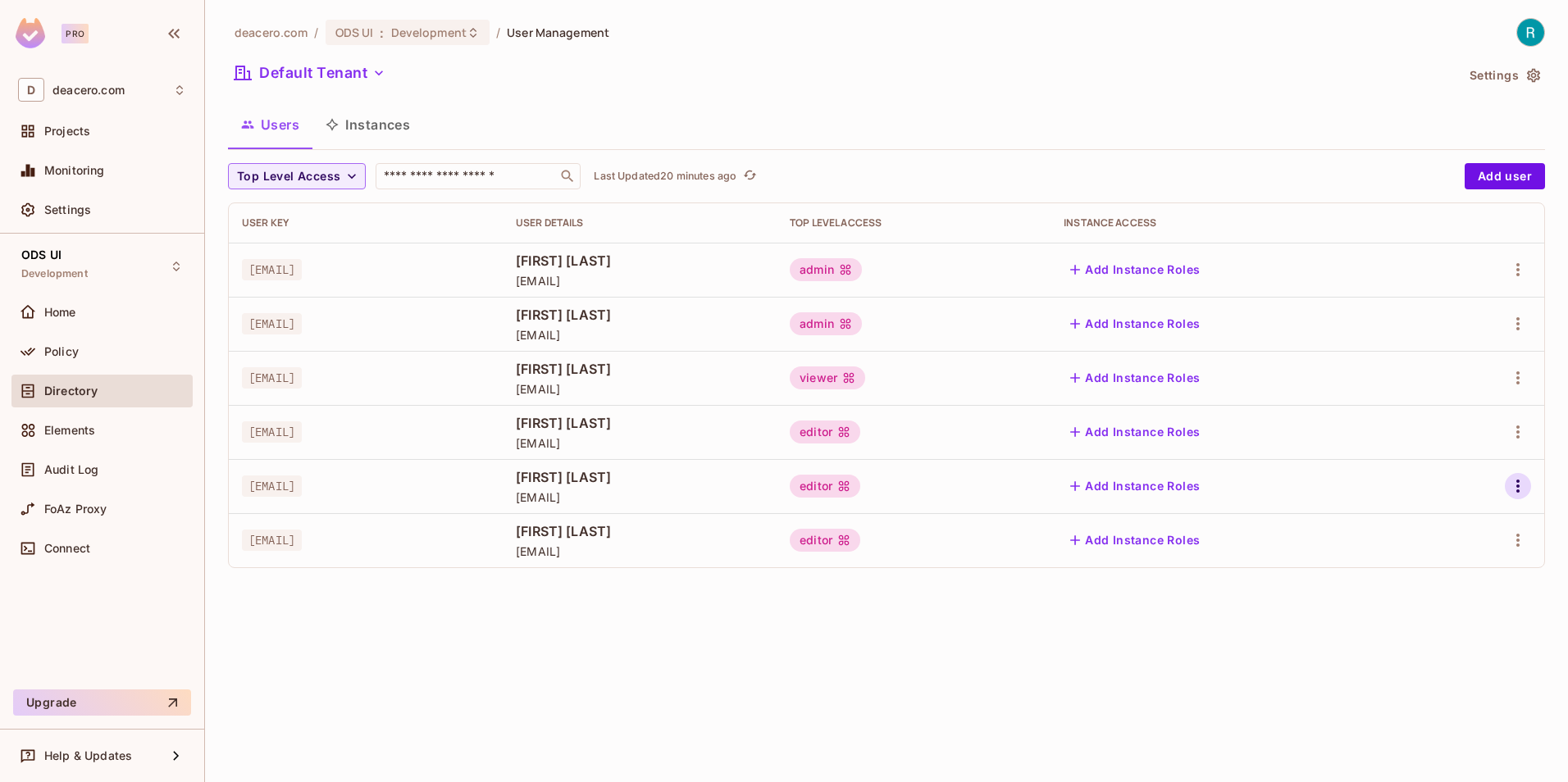 click 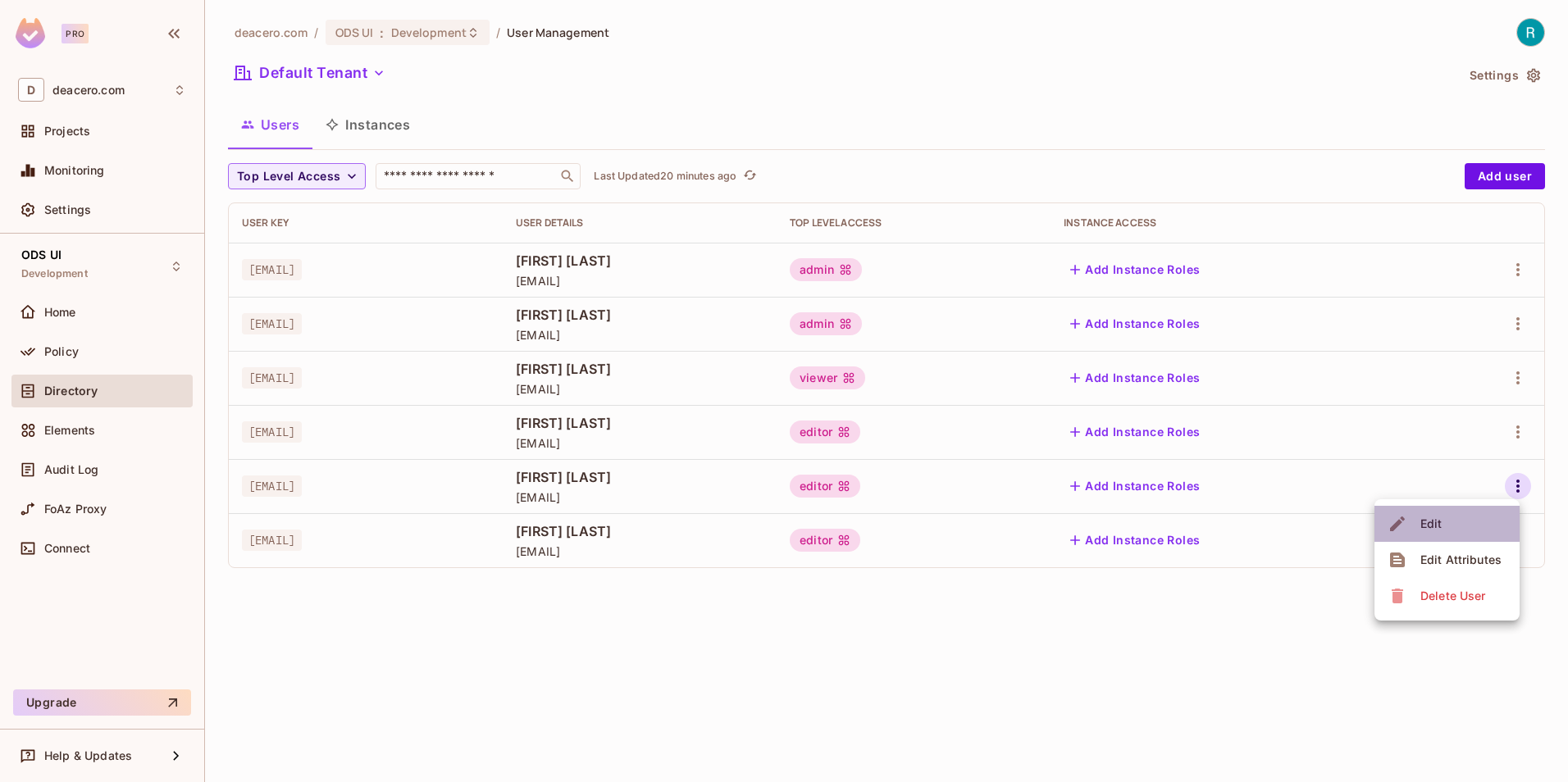 click on "Edit" at bounding box center (1447, 524) 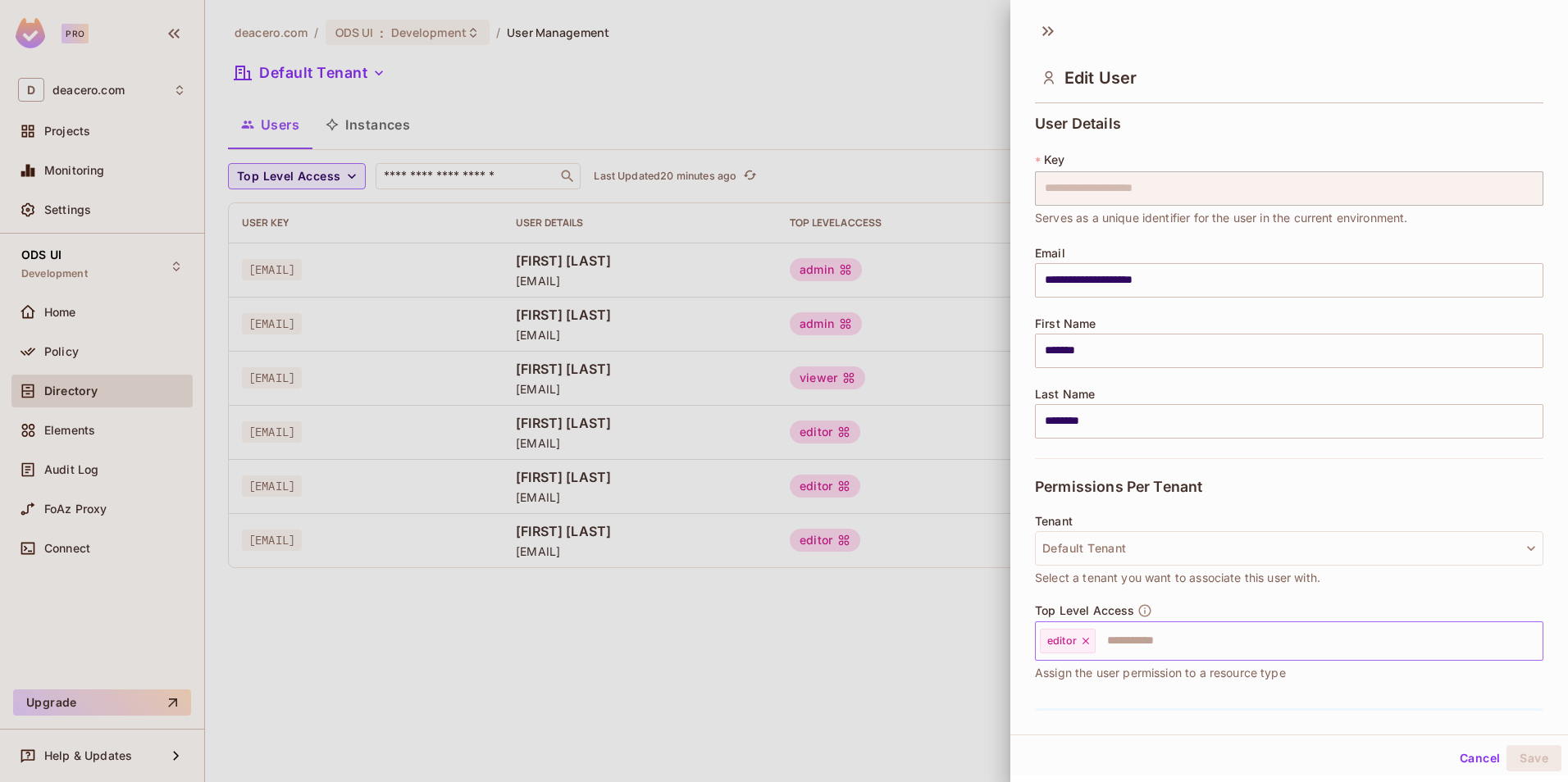 click at bounding box center [1304, 641] 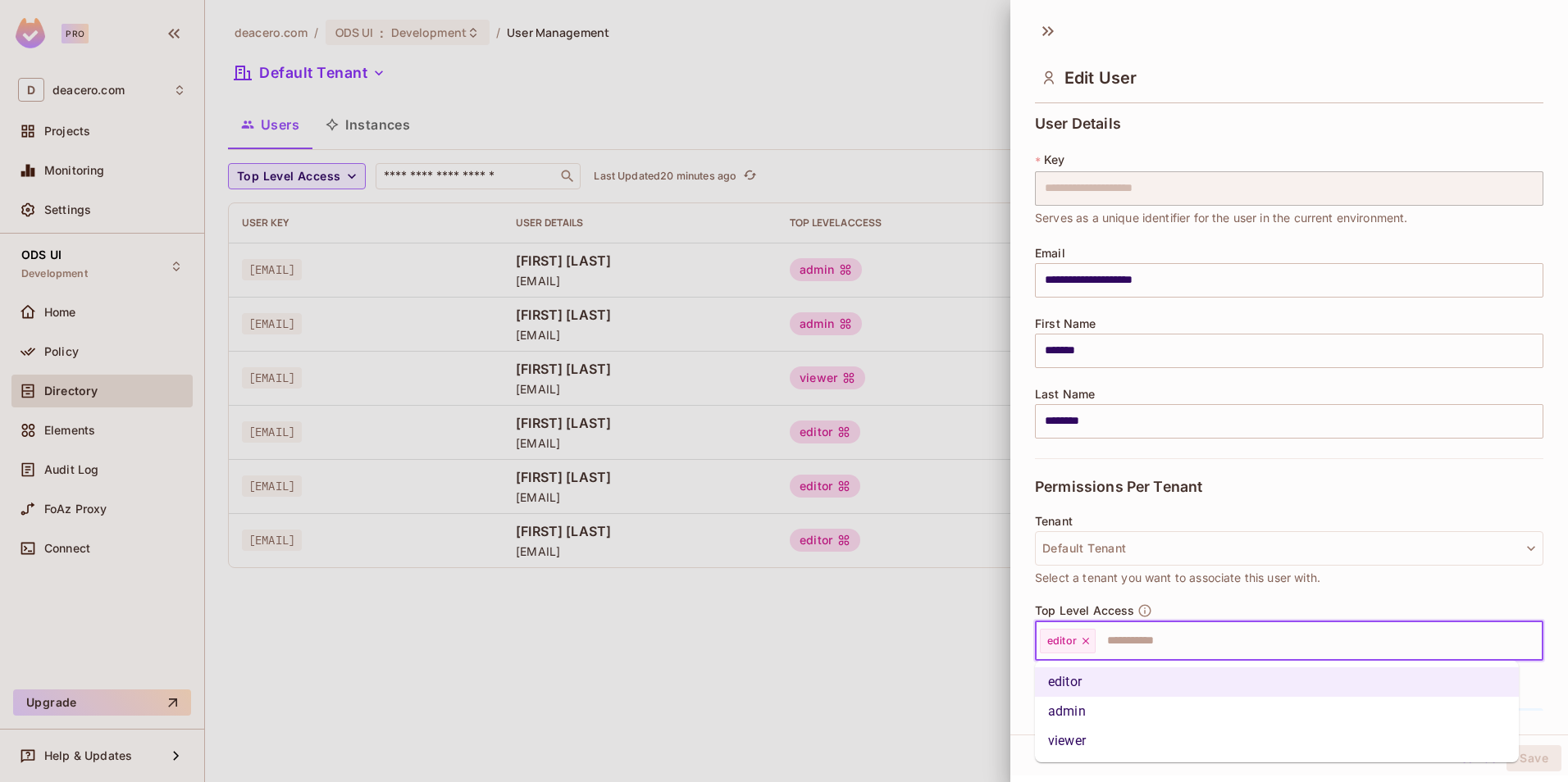 click on "admin" at bounding box center [1277, 712] 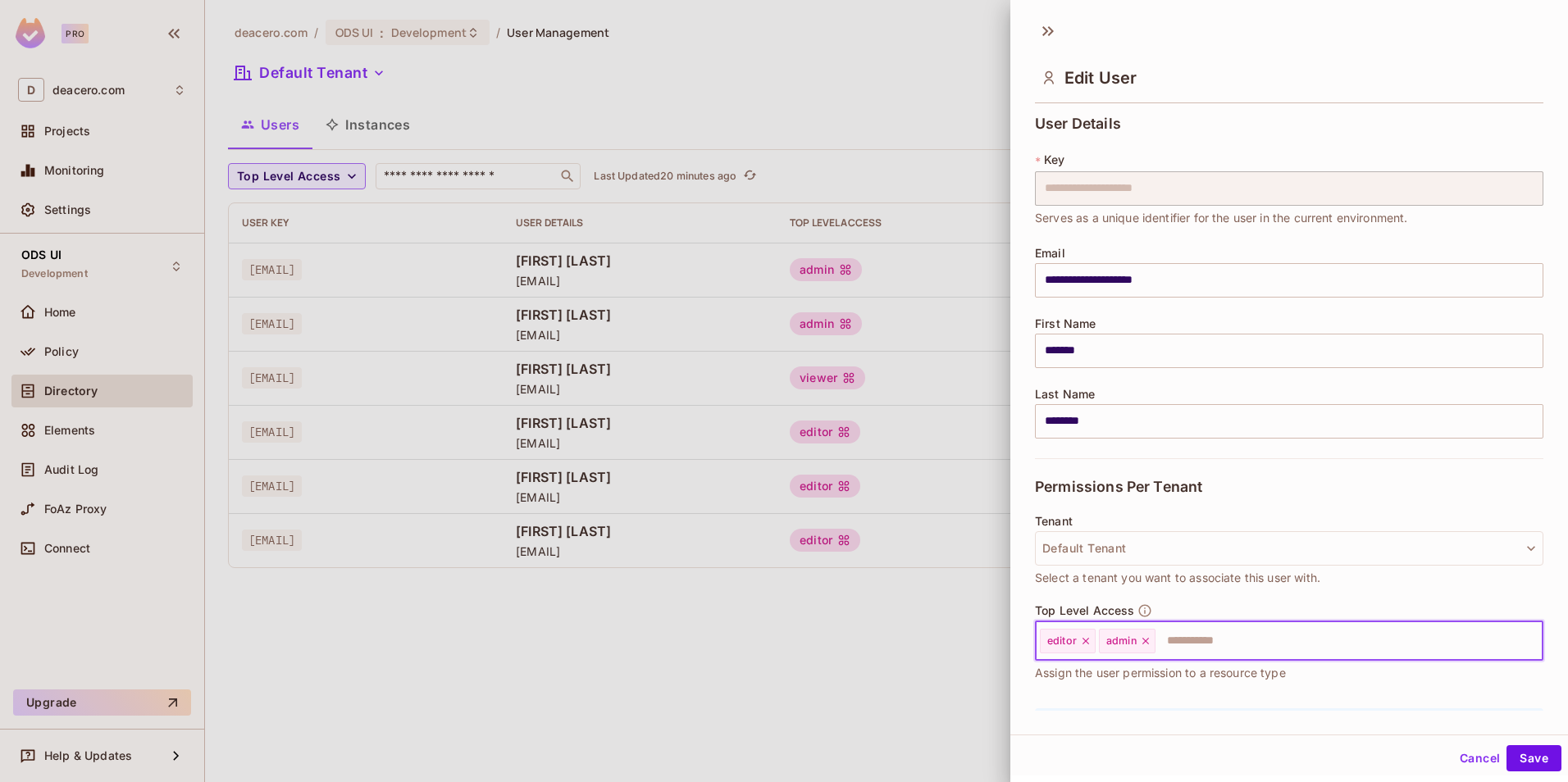 click 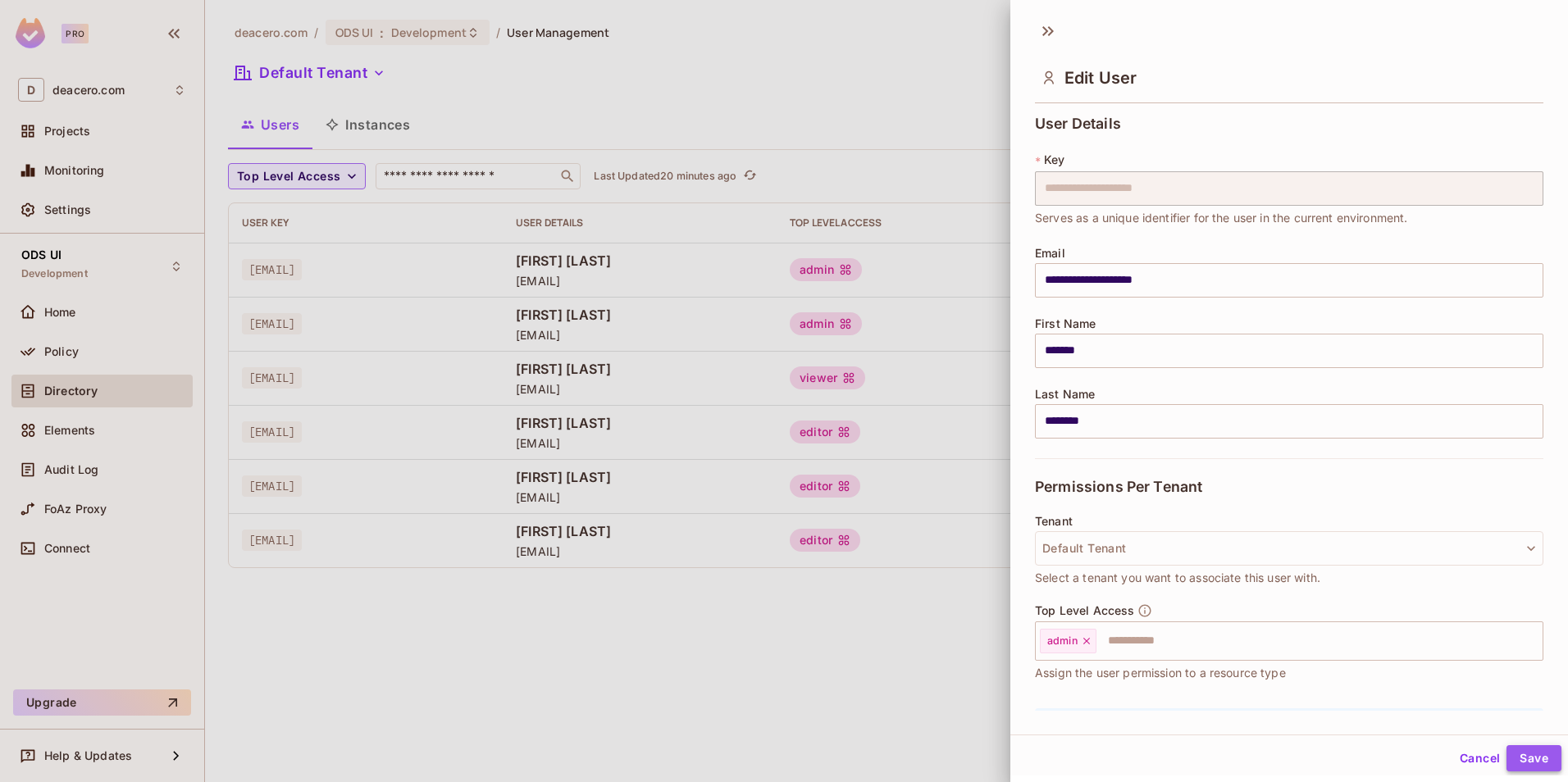 click on "Save" at bounding box center (1534, 758) 